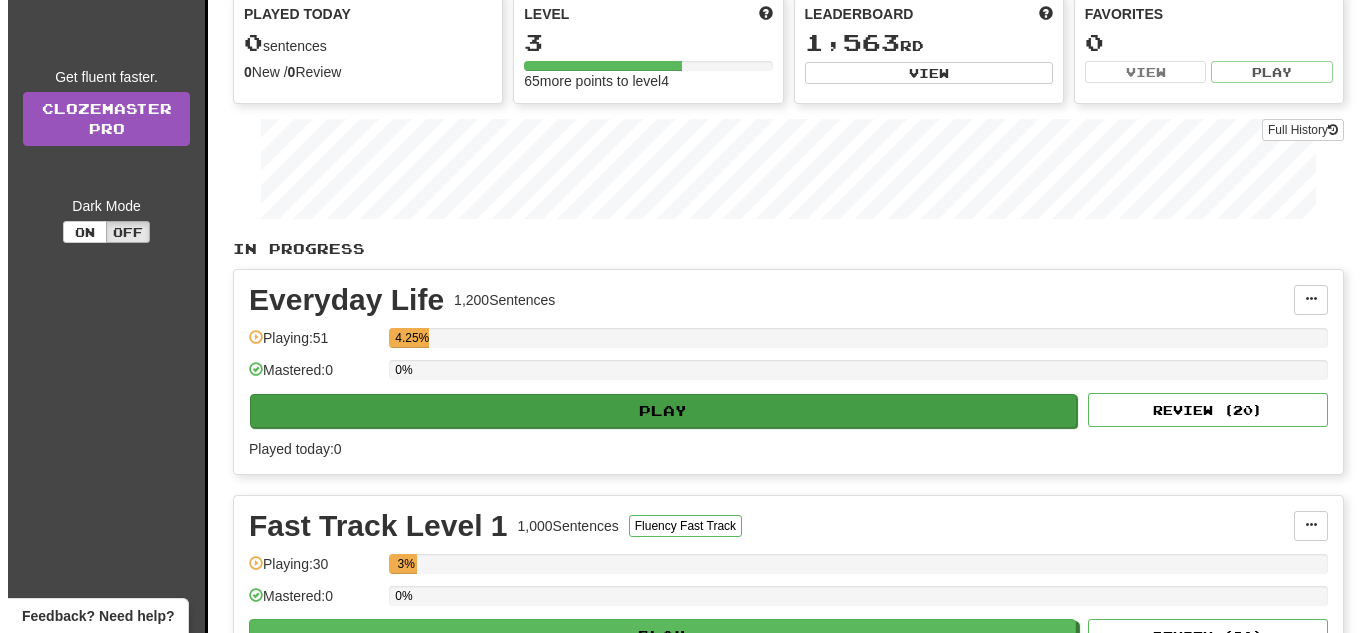 scroll, scrollTop: 367, scrollLeft: 0, axis: vertical 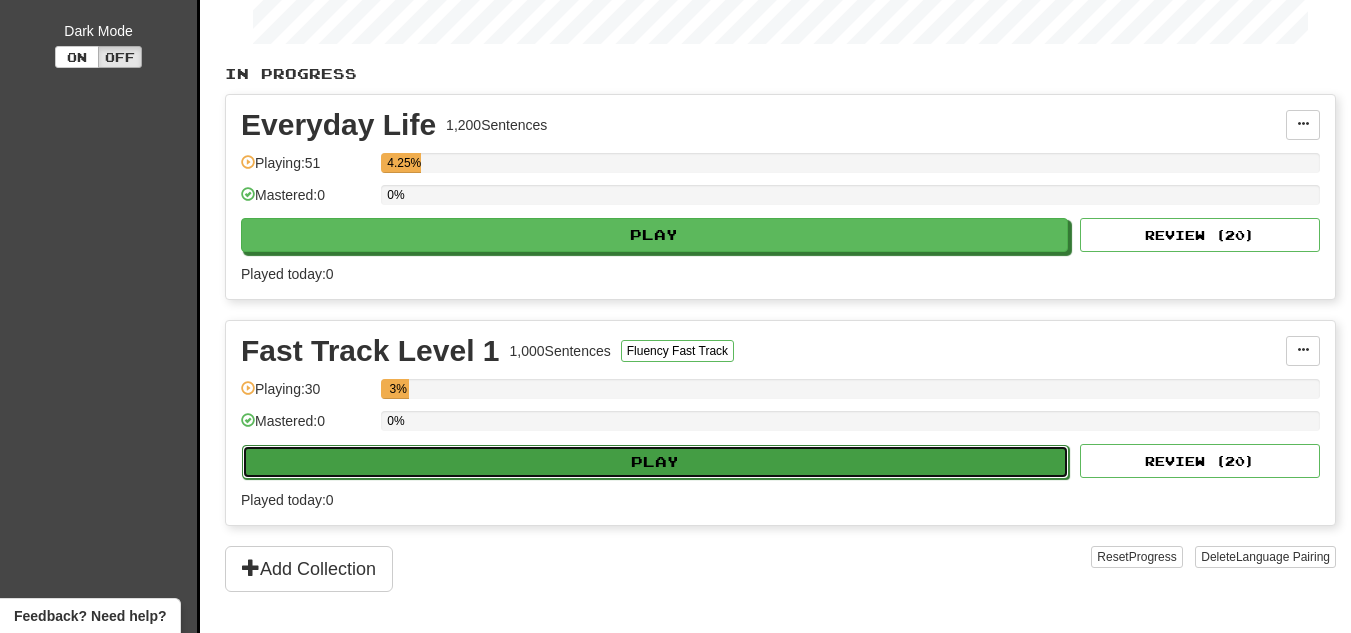 click on "Play" at bounding box center [655, 462] 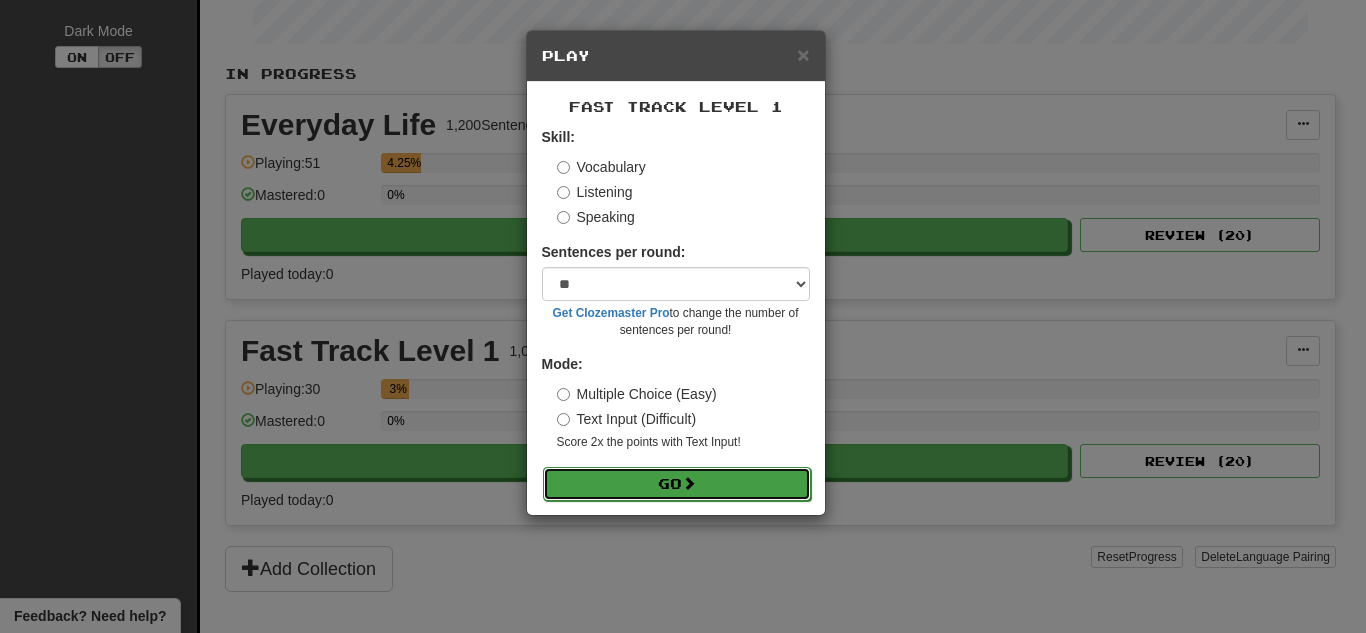 click on "Go" at bounding box center (677, 484) 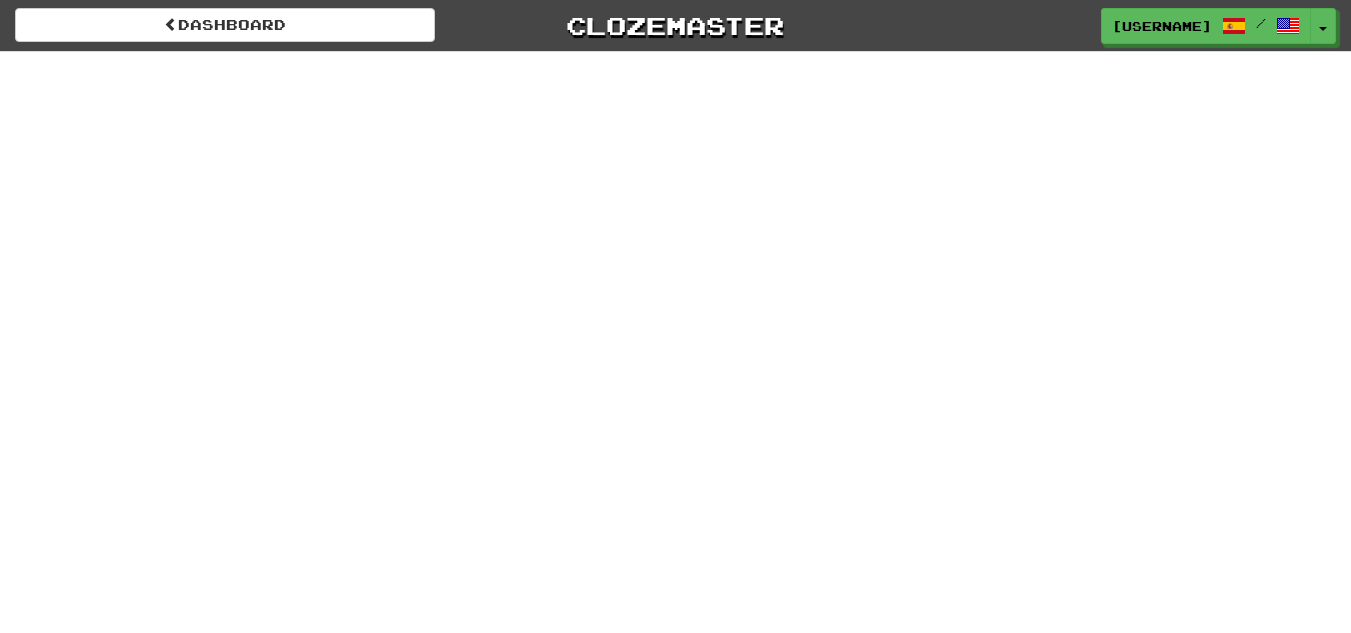scroll, scrollTop: 0, scrollLeft: 0, axis: both 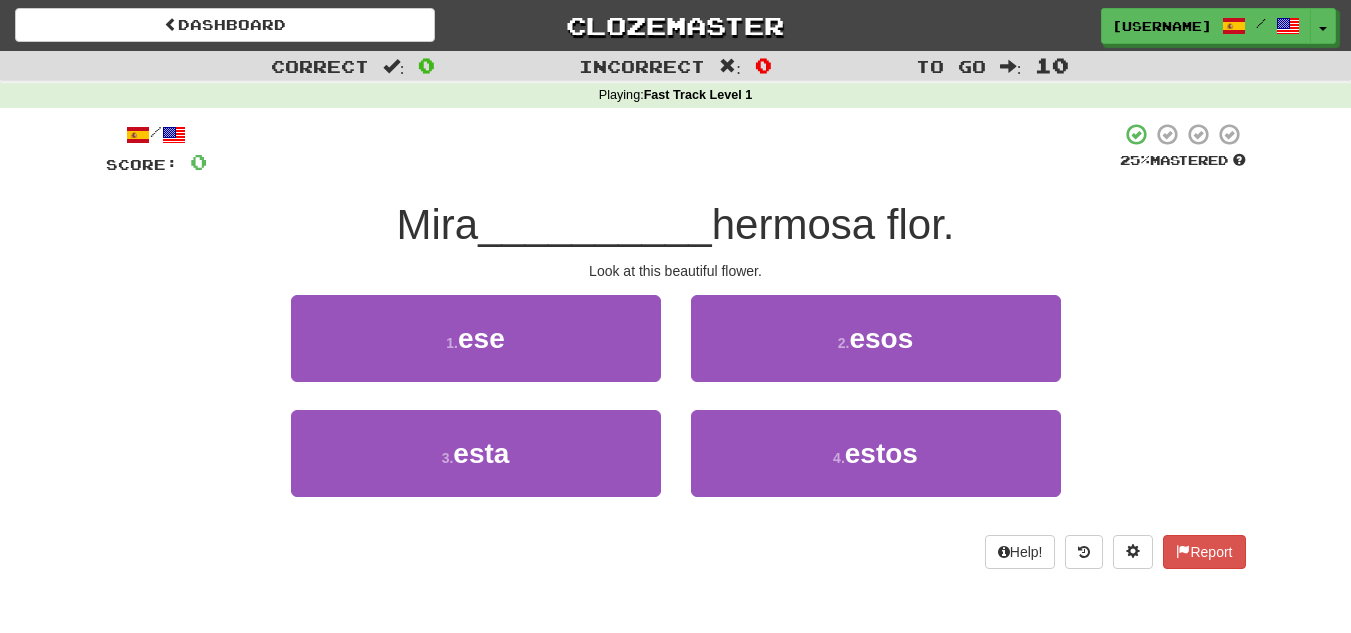 click on "Look at this beautiful flower." at bounding box center [676, 271] 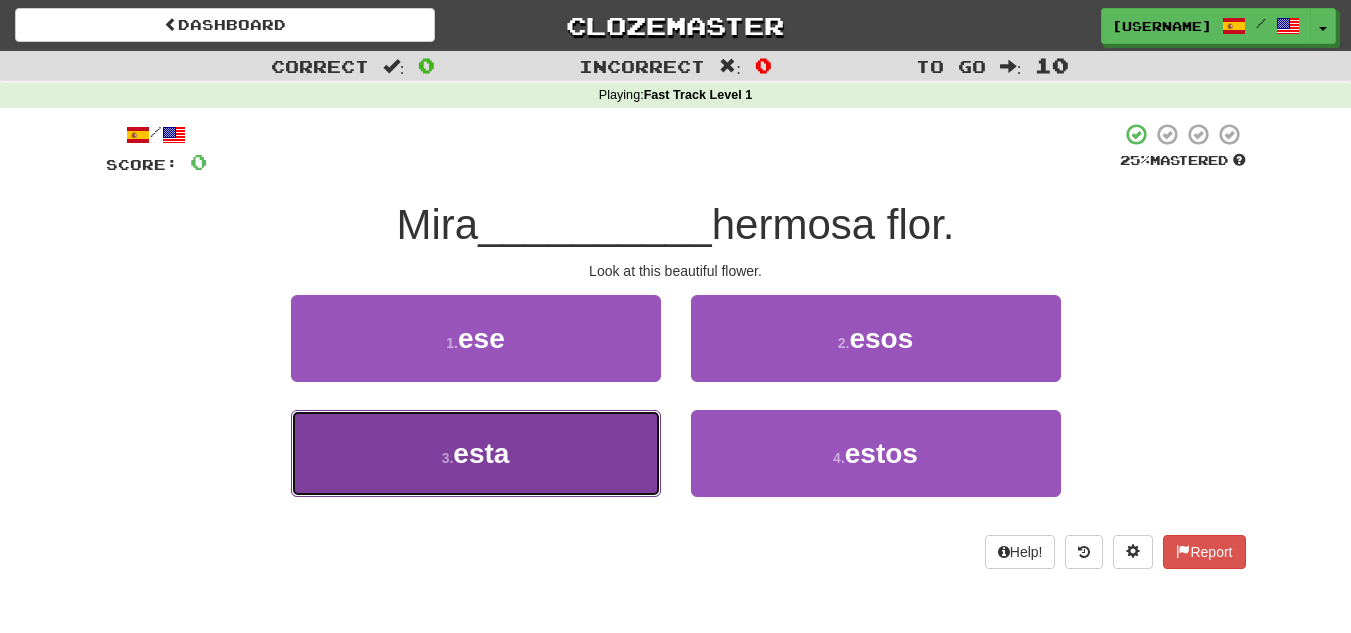 click on "3 .  esta" at bounding box center [476, 453] 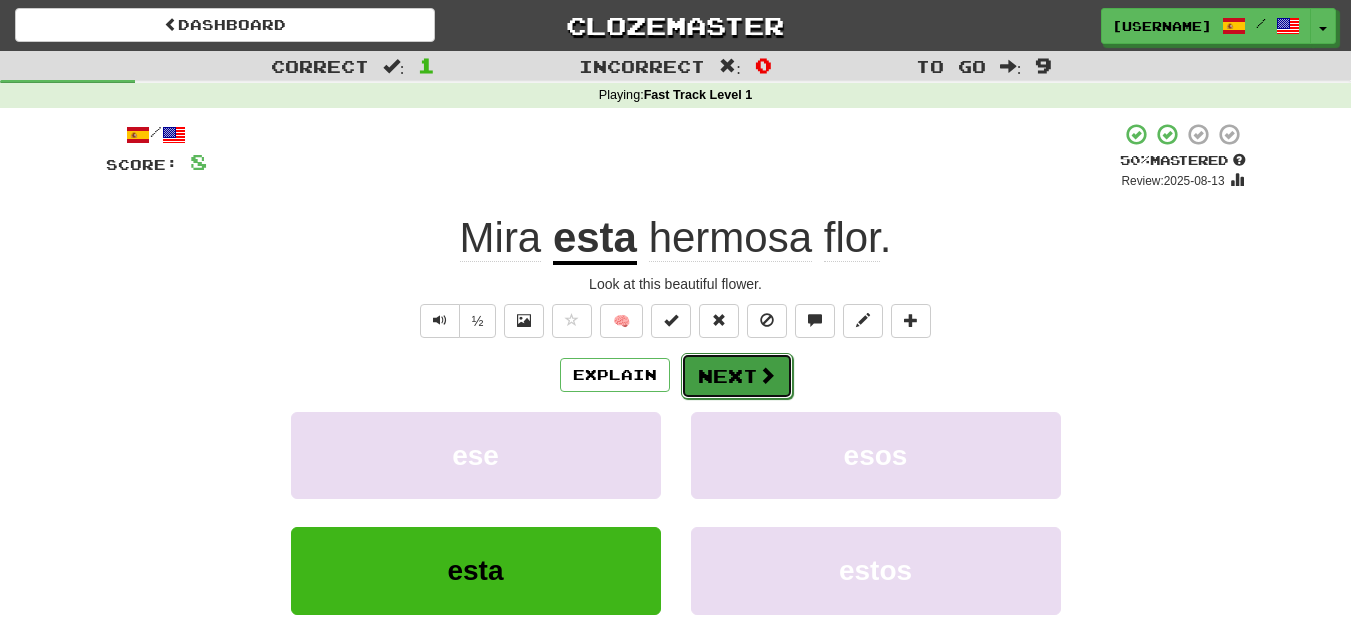 click at bounding box center (767, 375) 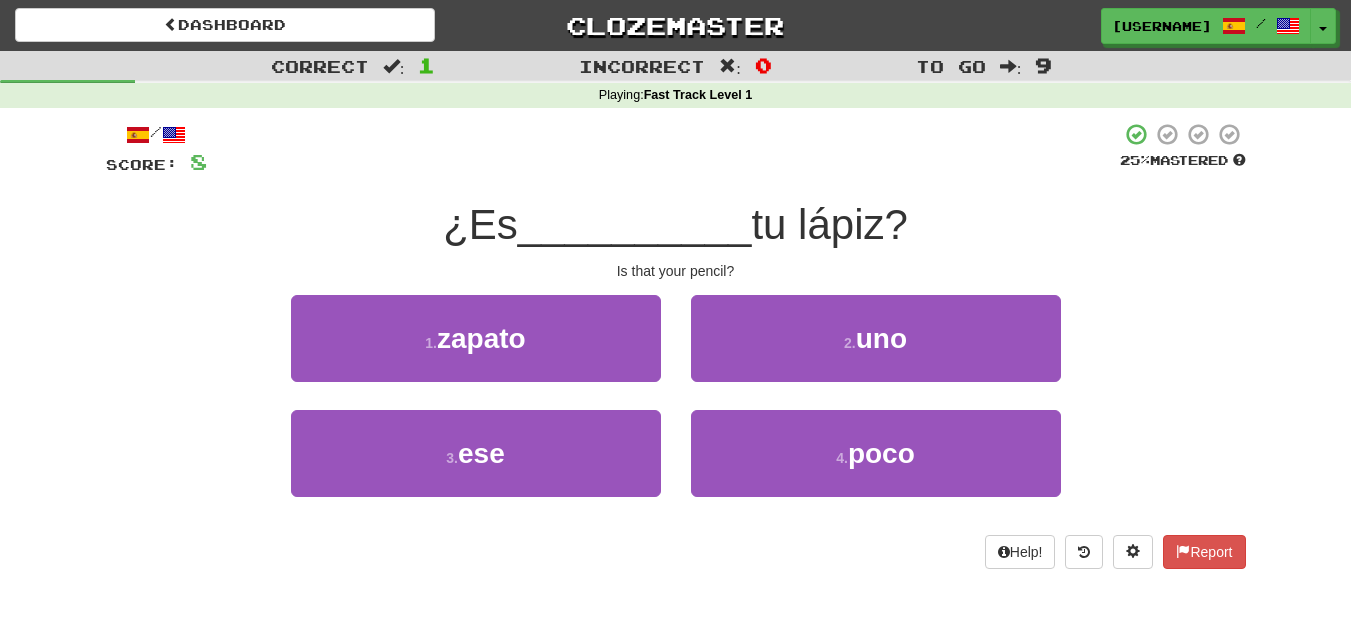 click on "__________" at bounding box center [635, 224] 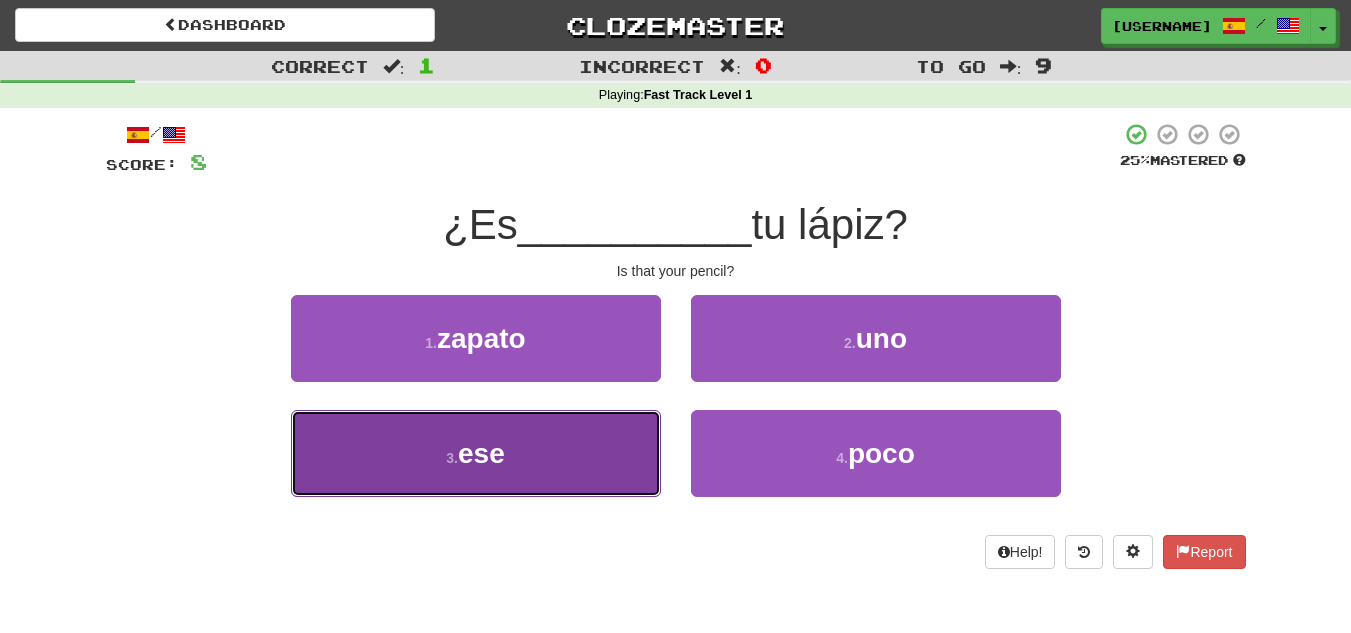 click on "ese" at bounding box center [481, 453] 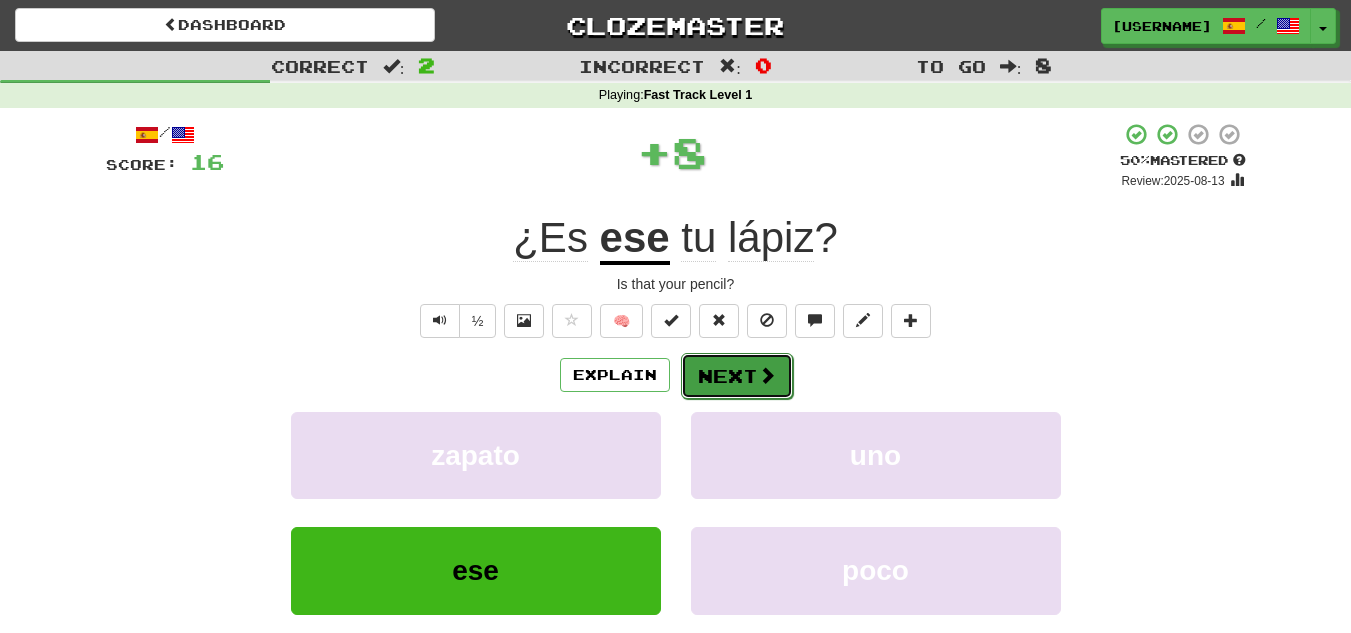 click on "Next" at bounding box center [737, 376] 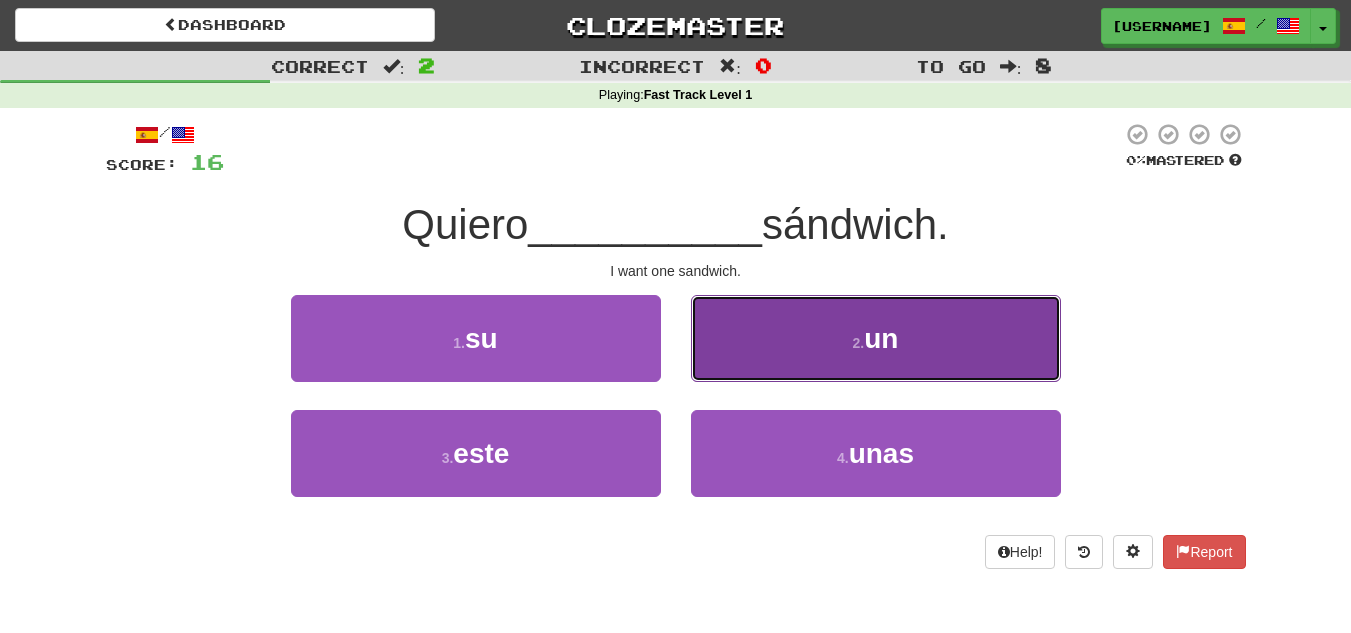 click on "2 .  un" at bounding box center (876, 338) 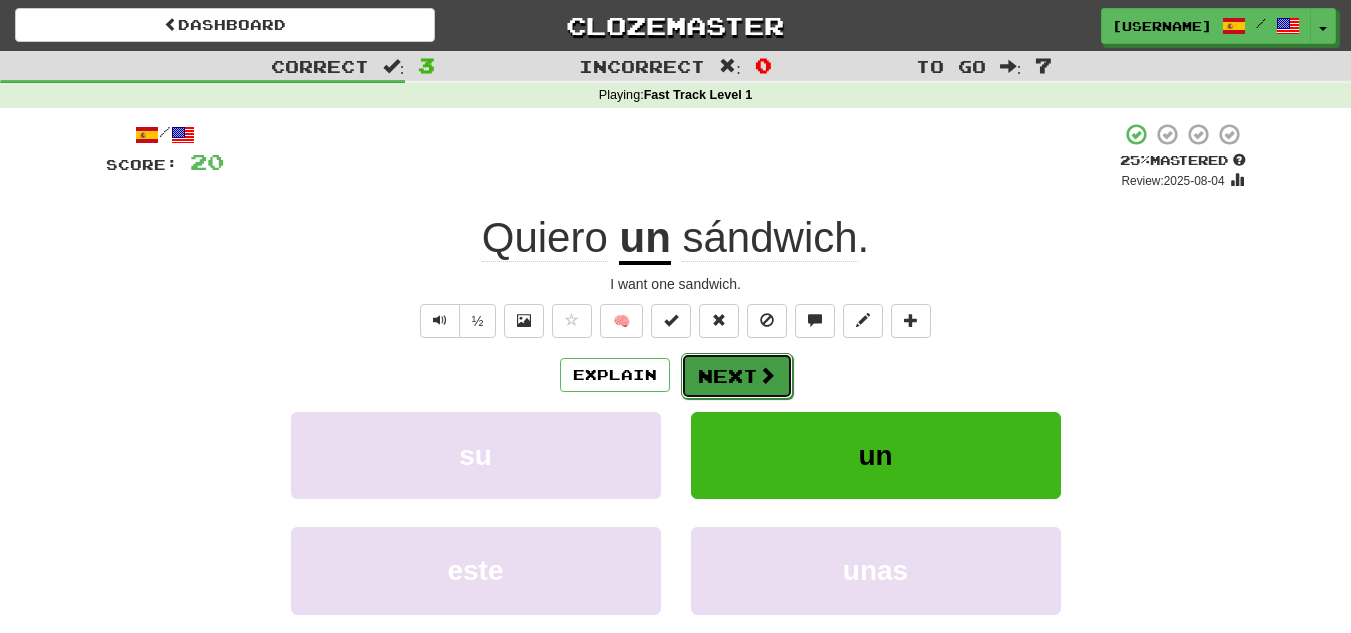 click at bounding box center (767, 375) 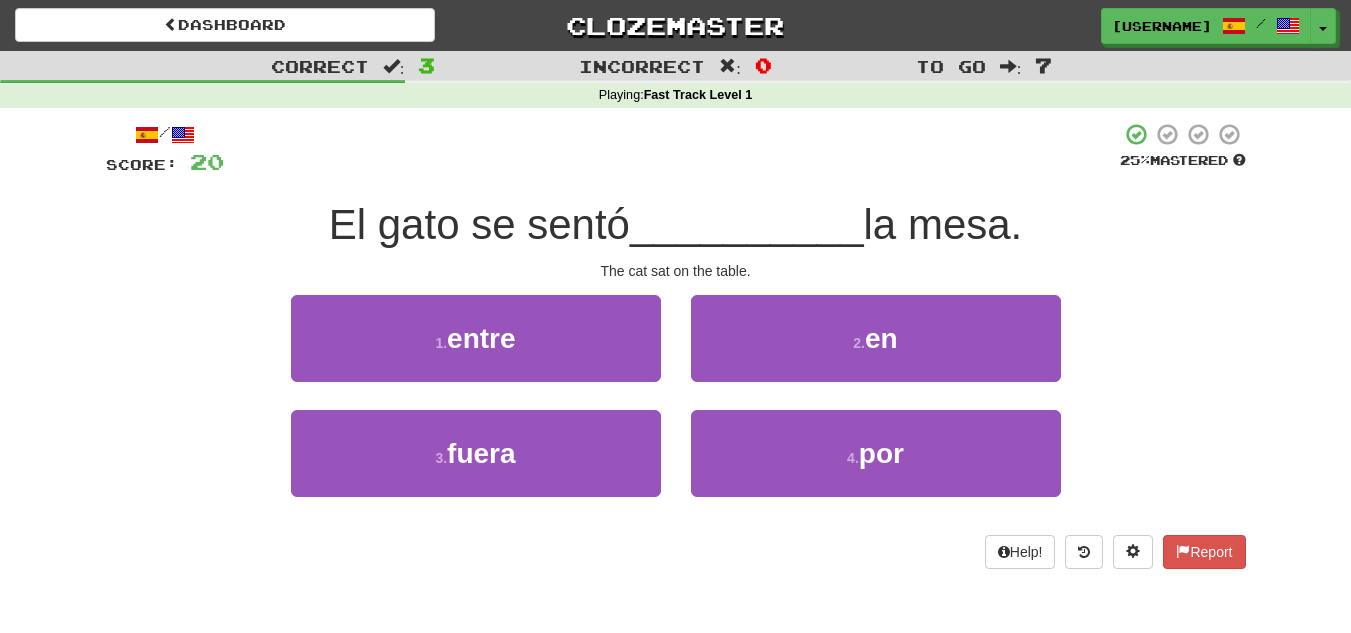 click on "El gato se sentó" at bounding box center [479, 224] 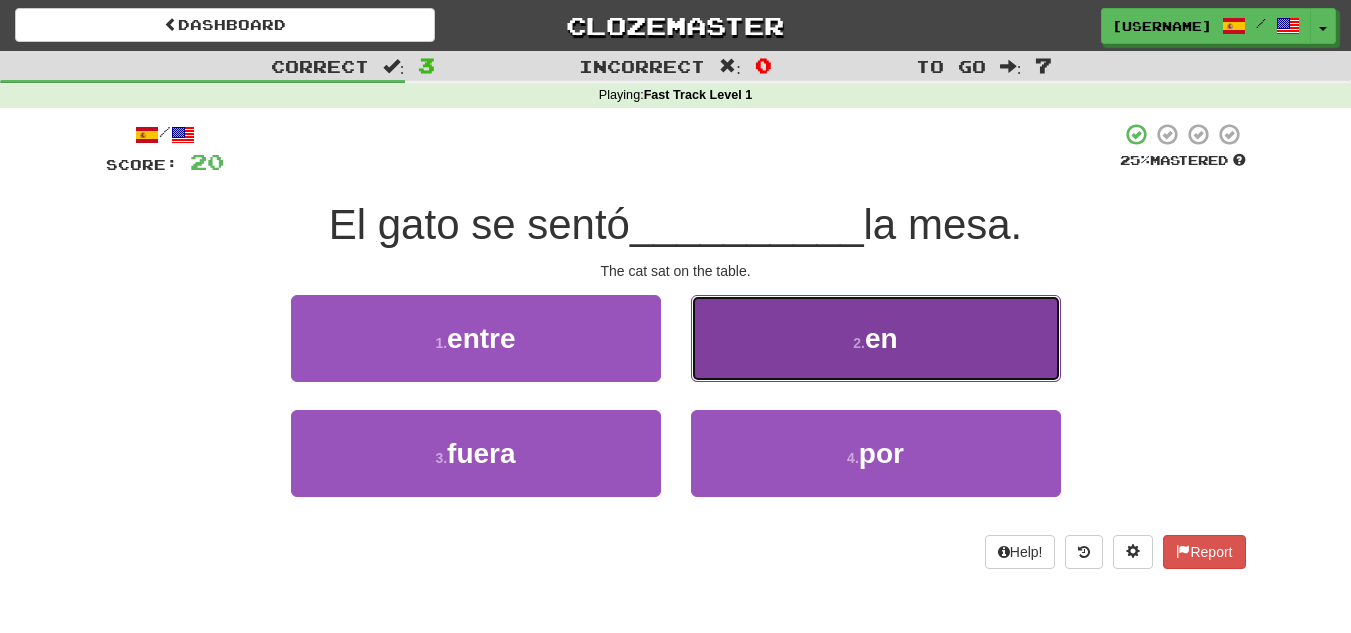 click on "2 .  en" at bounding box center [876, 338] 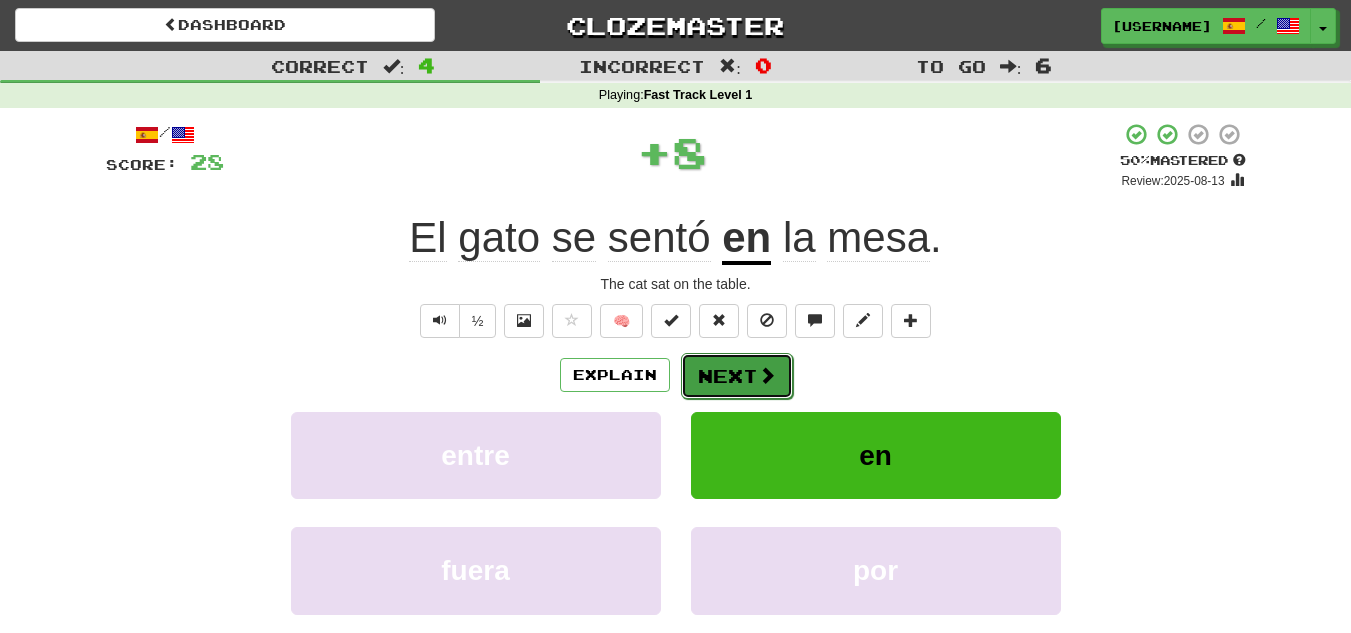 click on "Next" at bounding box center (737, 376) 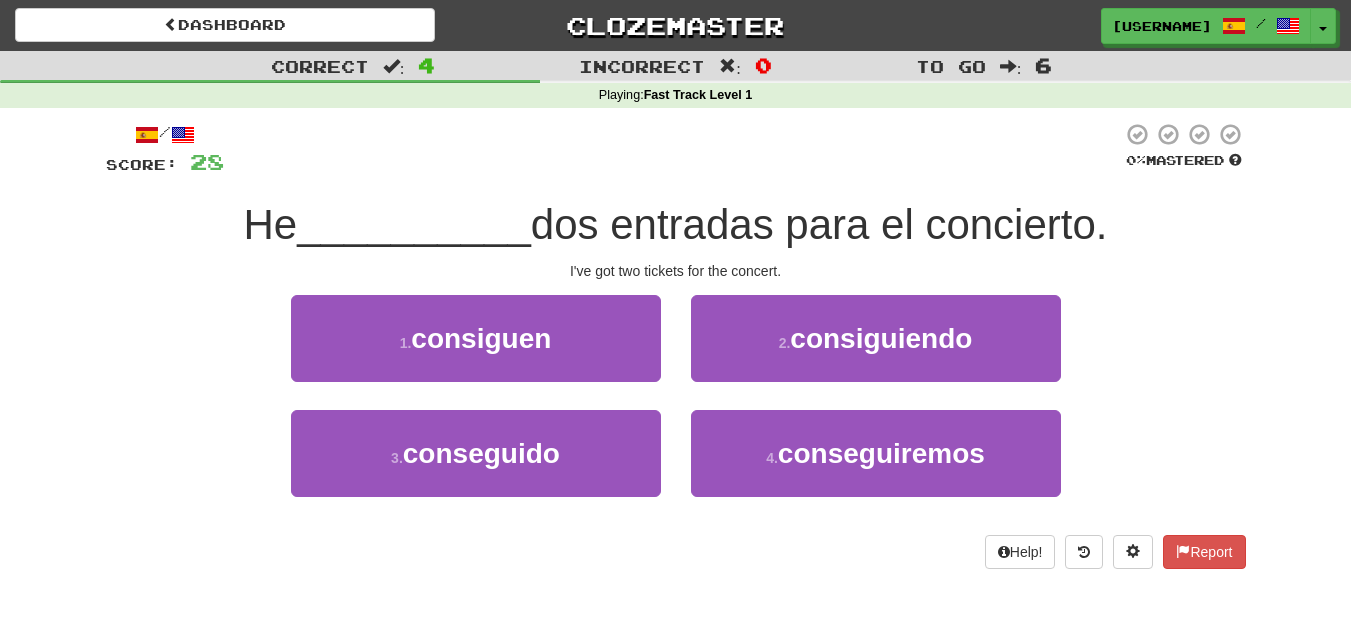 click on "1 .  consiguen 2 .  consiguiendo" at bounding box center (676, 352) 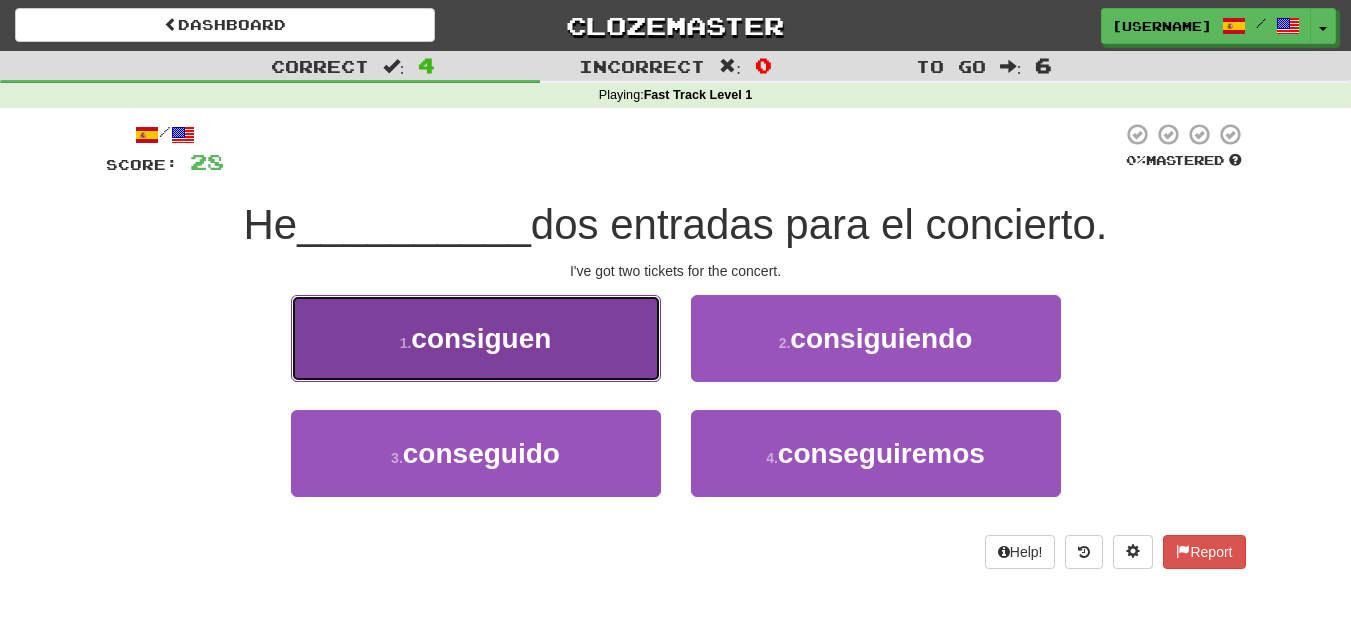 click on "consiguen" at bounding box center (481, 338) 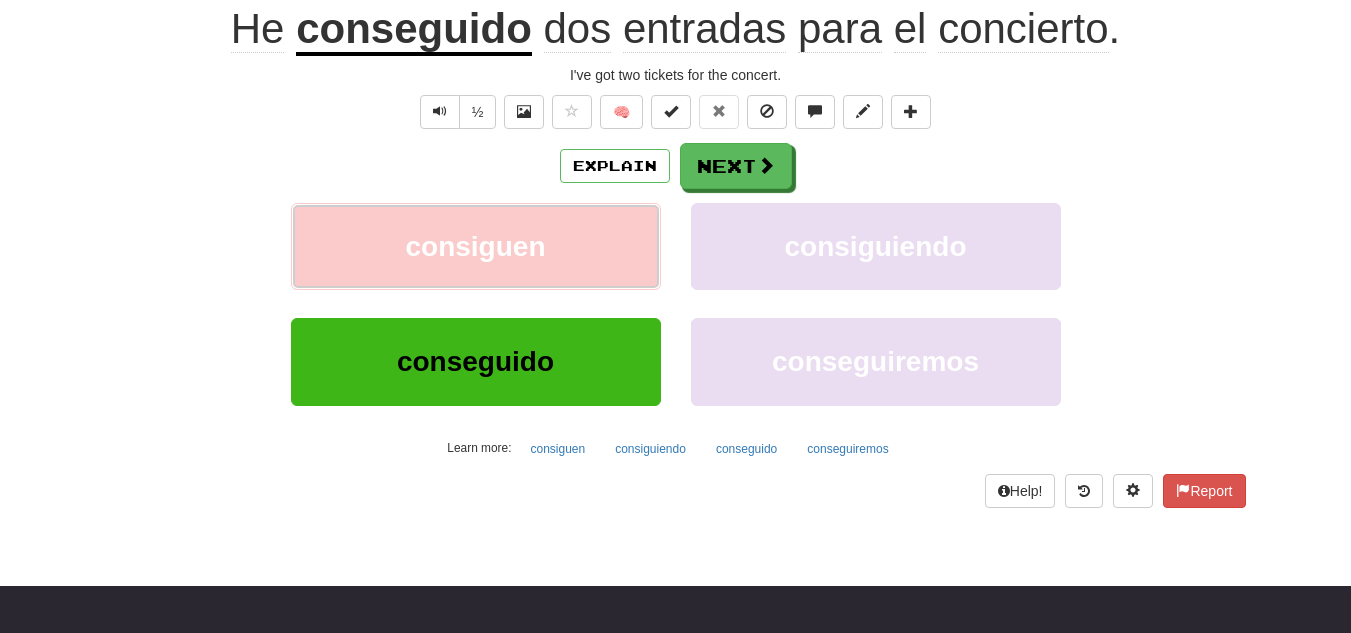 scroll, scrollTop: 208, scrollLeft: 0, axis: vertical 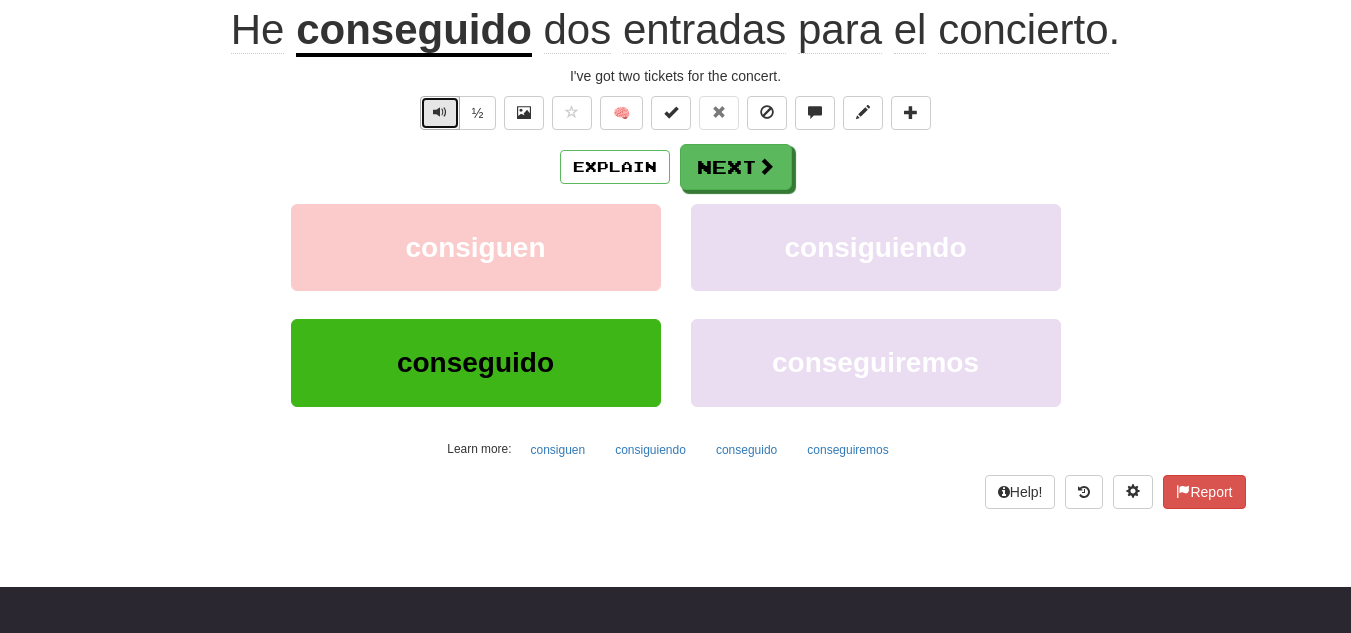 click at bounding box center (440, 112) 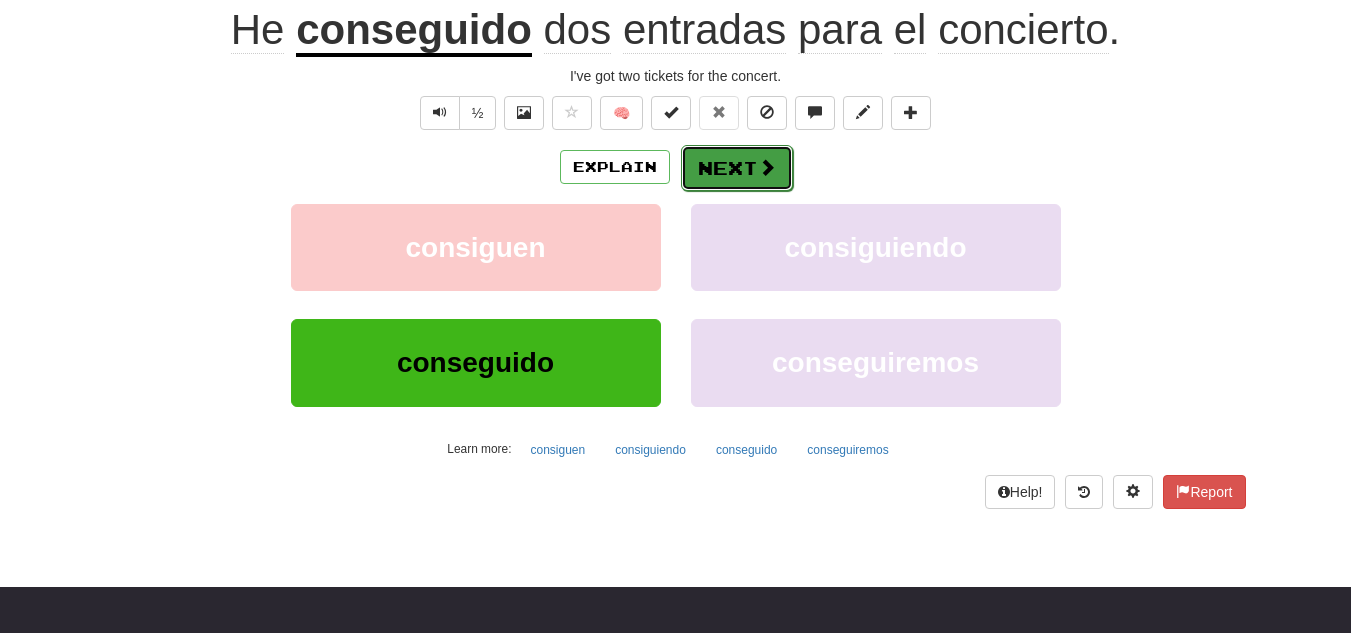 click on "Next" at bounding box center [737, 168] 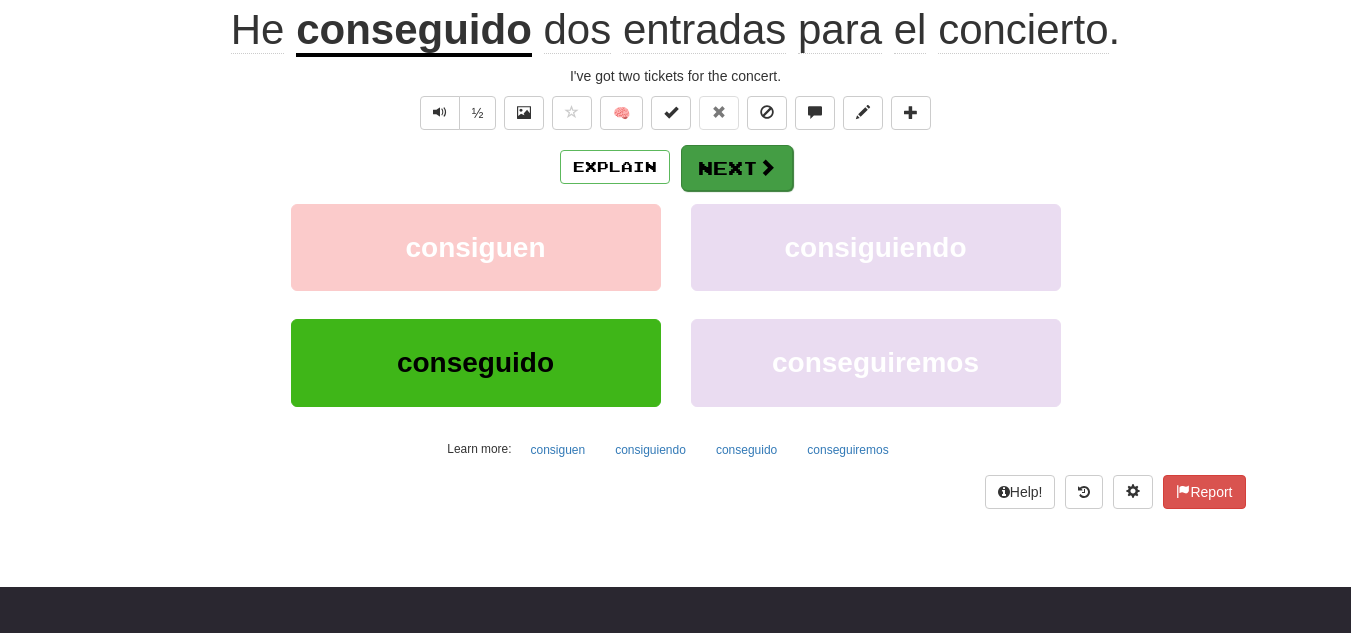 scroll, scrollTop: 195, scrollLeft: 0, axis: vertical 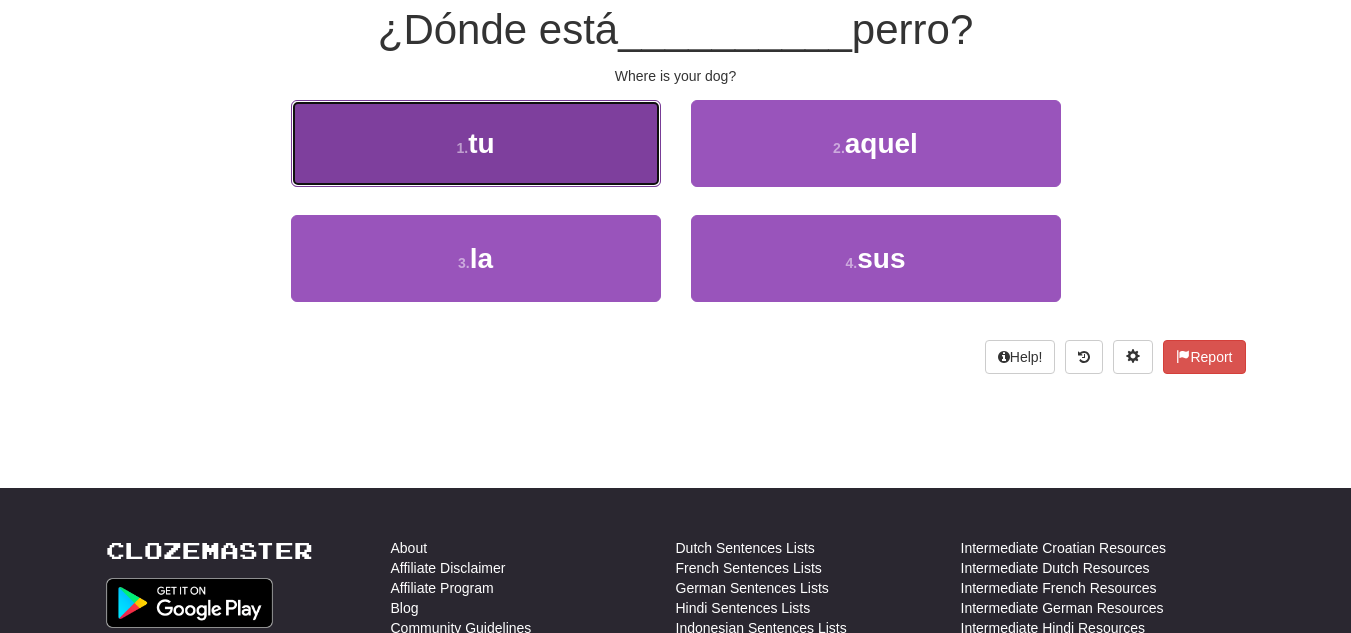 click on "1 .  tu" at bounding box center (476, 143) 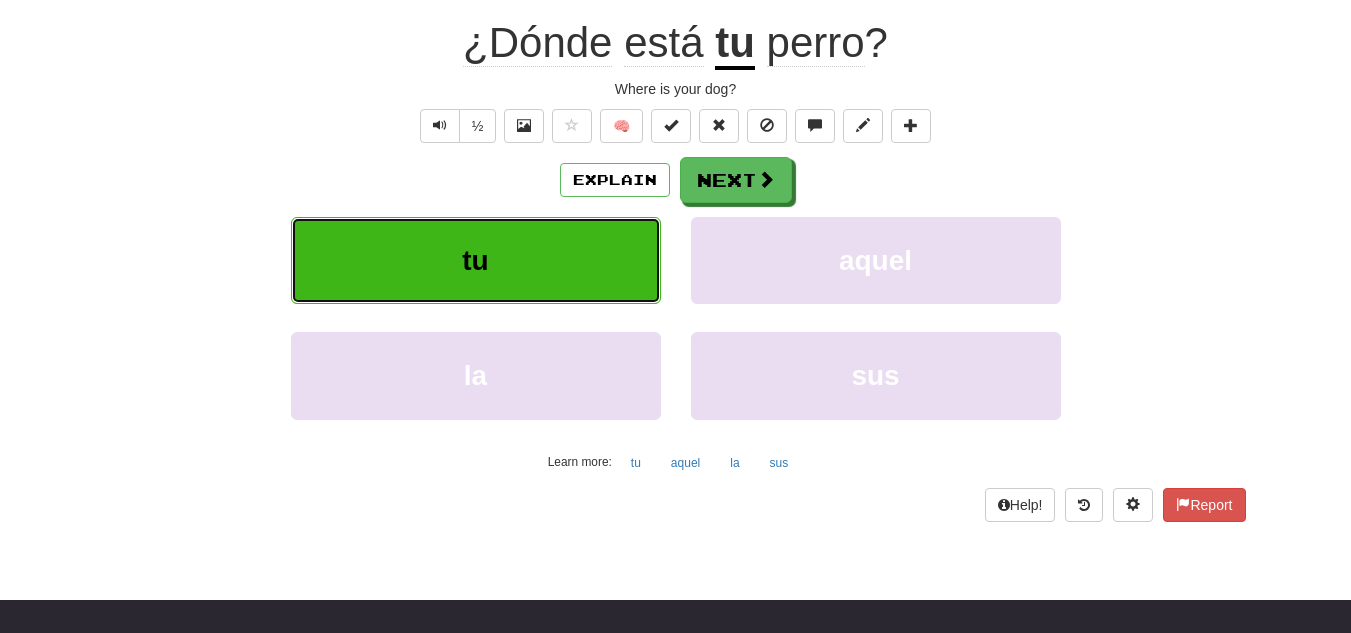 scroll, scrollTop: 208, scrollLeft: 0, axis: vertical 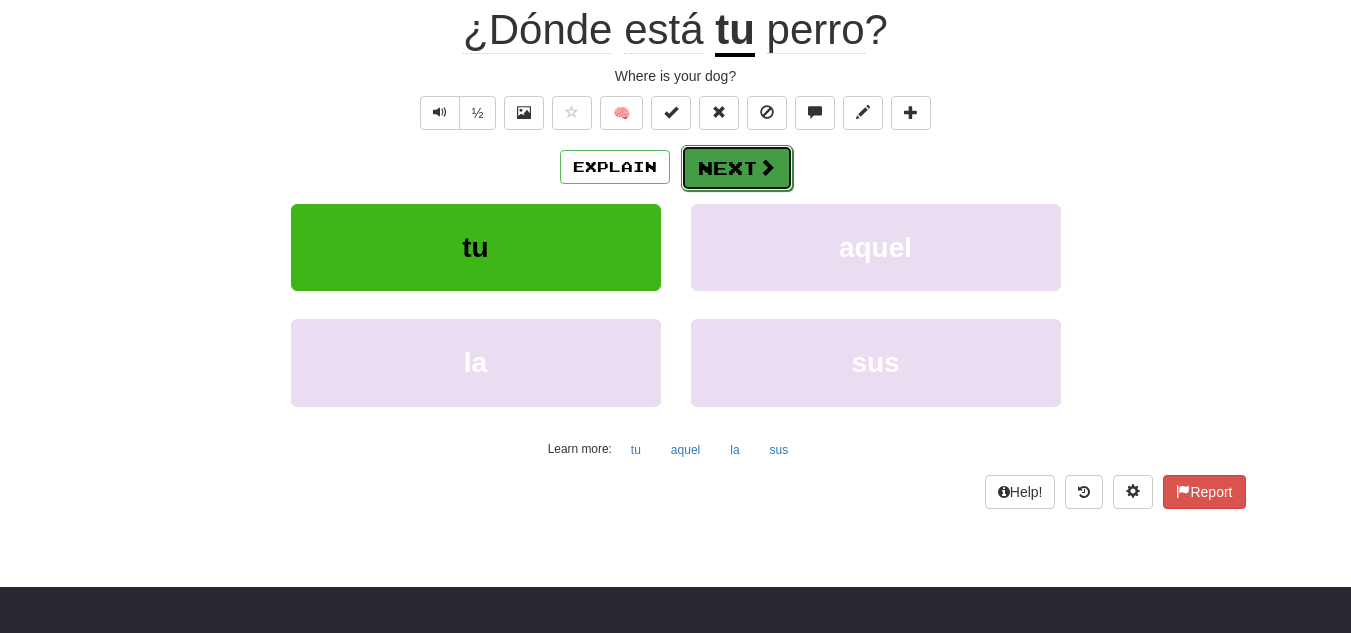 click on "Next" at bounding box center [737, 168] 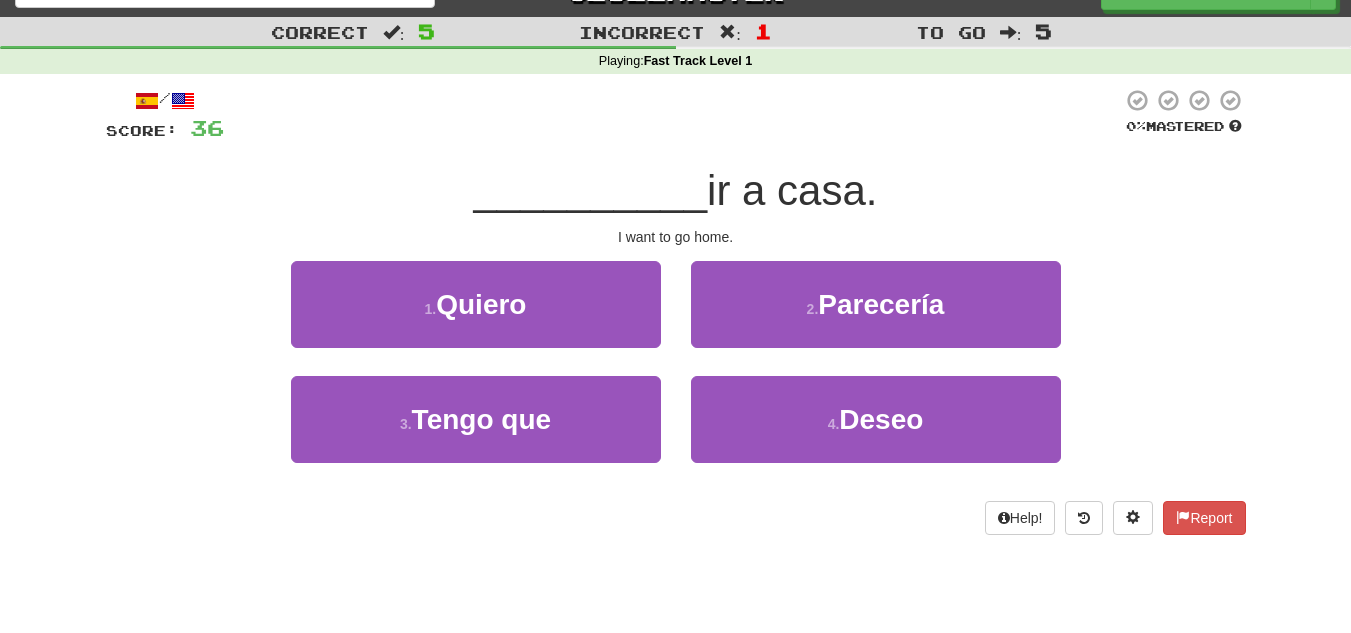 scroll, scrollTop: 33, scrollLeft: 0, axis: vertical 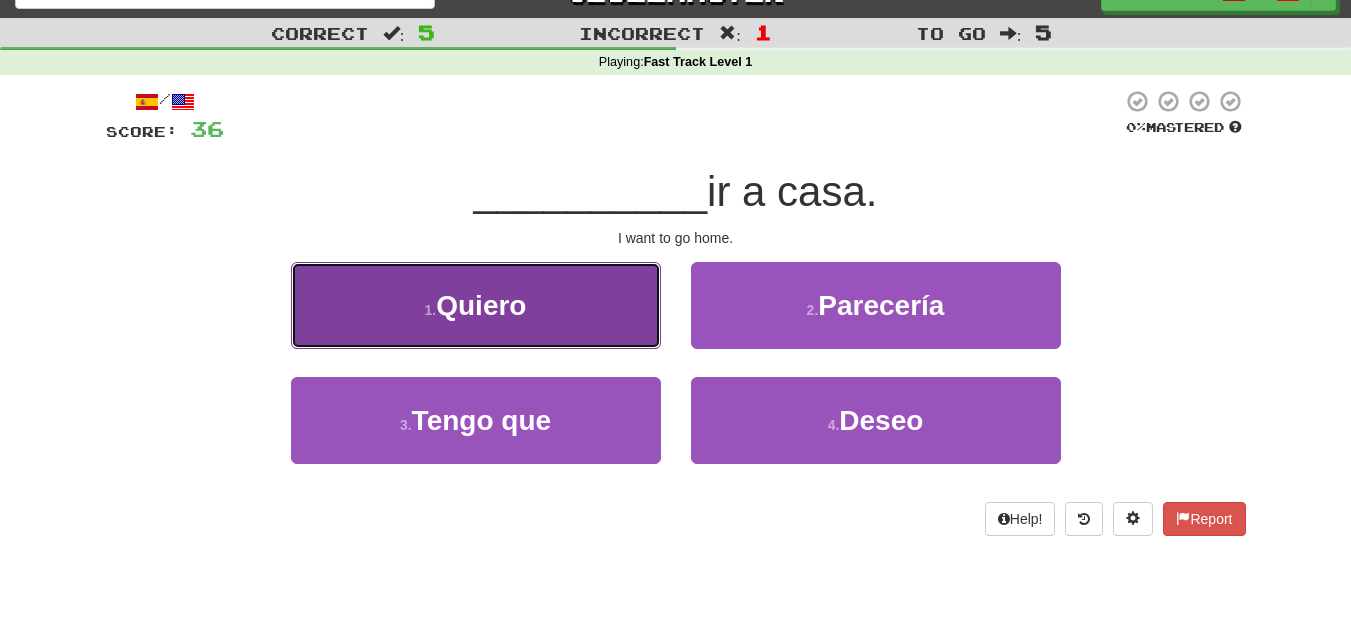 click on "Quiero" at bounding box center [481, 305] 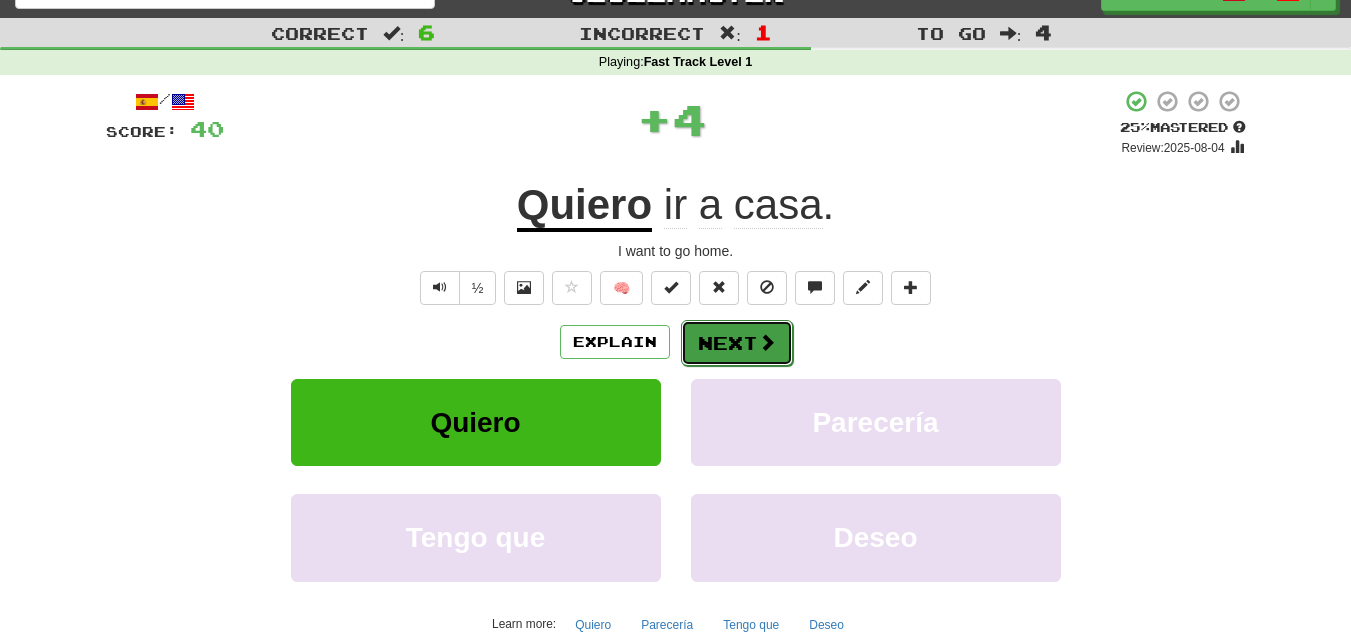 click on "Next" at bounding box center (737, 343) 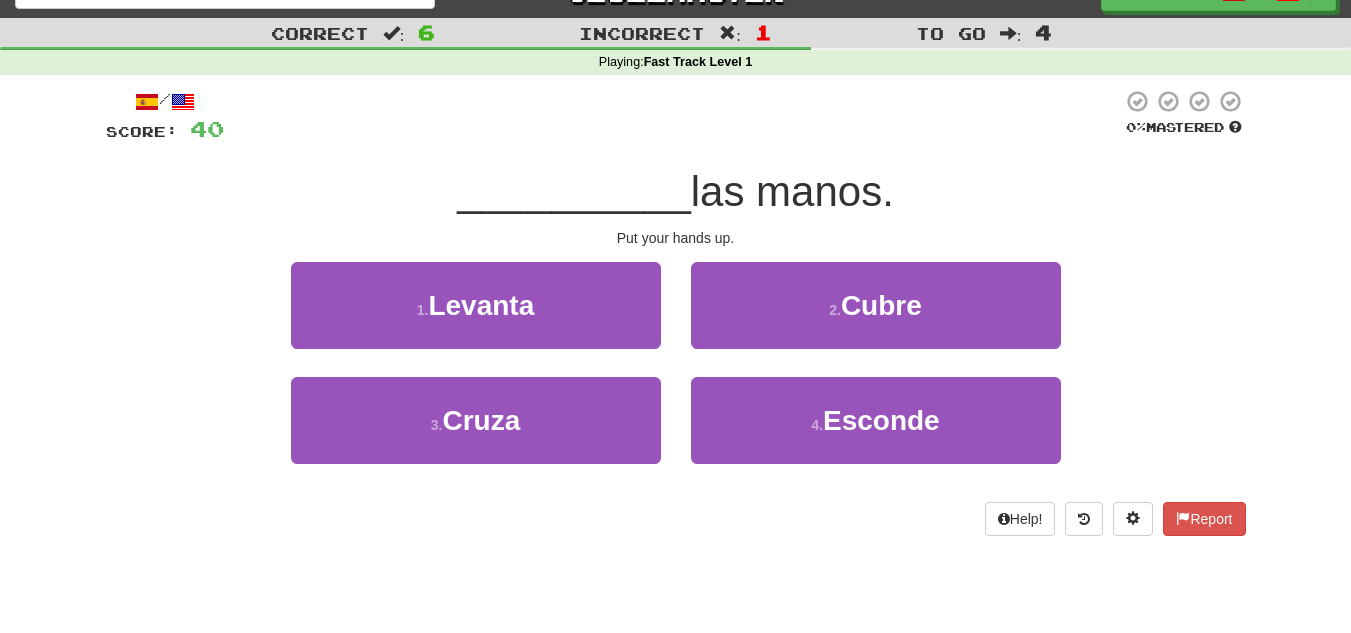 click on "1 .  Levanta 2 .  Cubre" at bounding box center [676, 319] 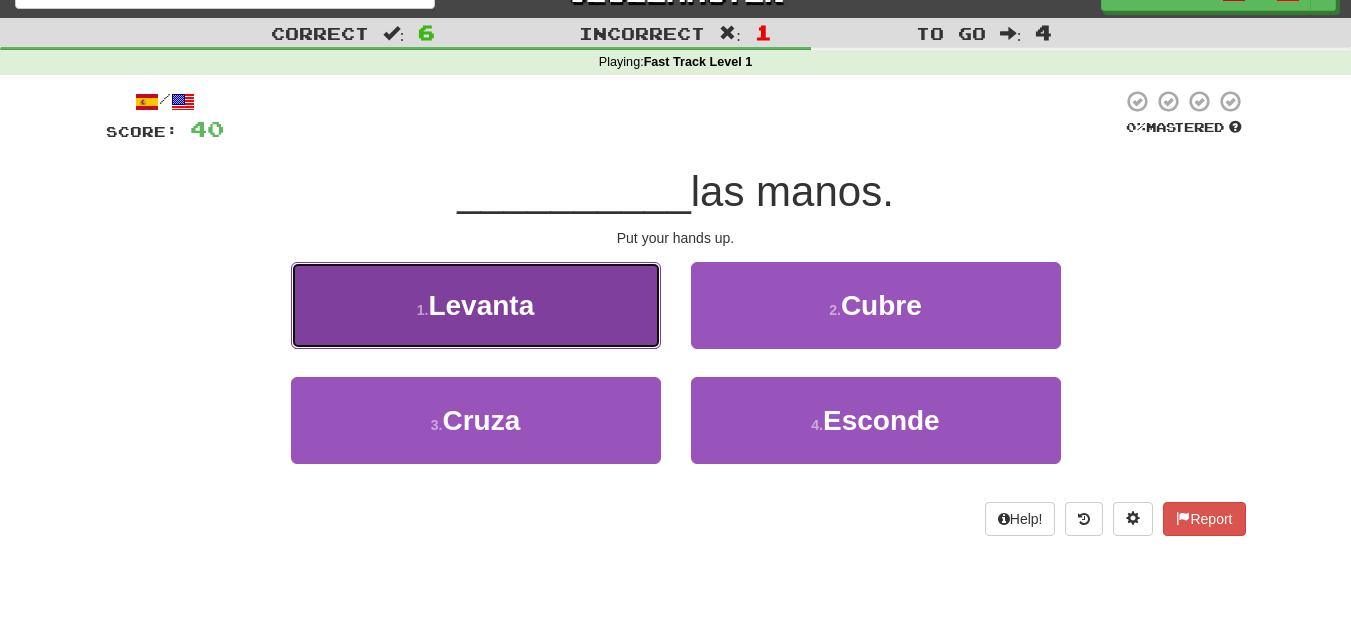 click on "1 .  Levanta" at bounding box center (476, 305) 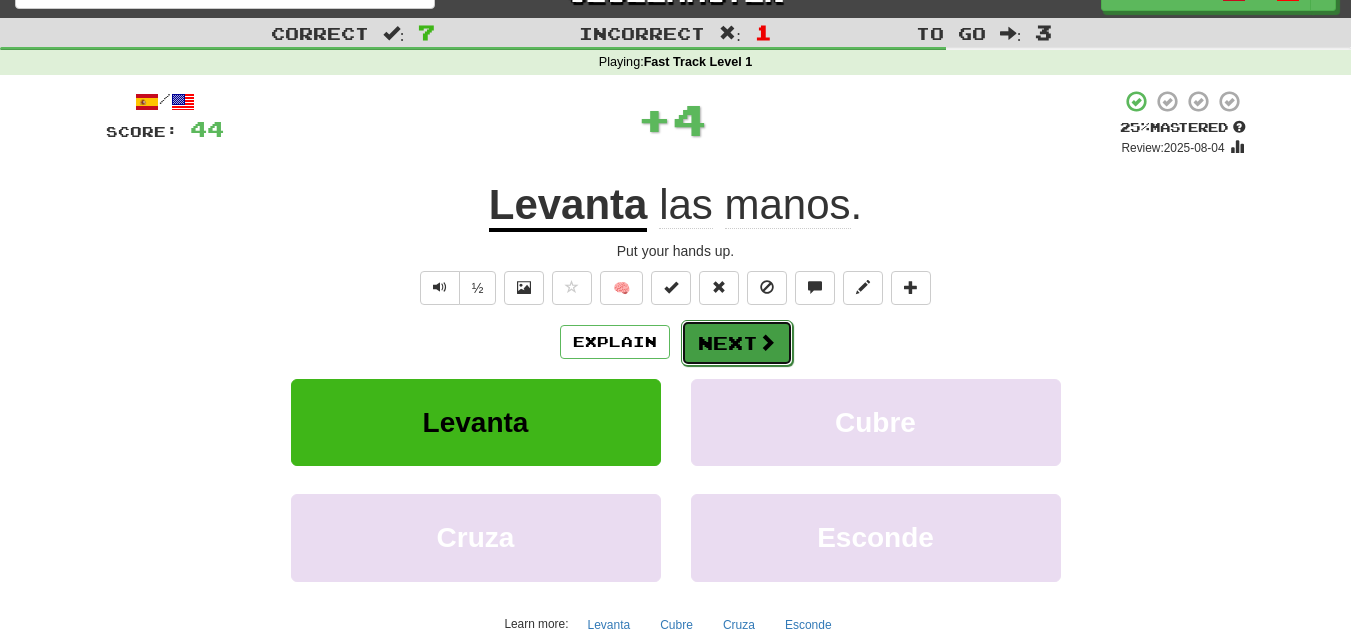 click on "Next" at bounding box center [737, 343] 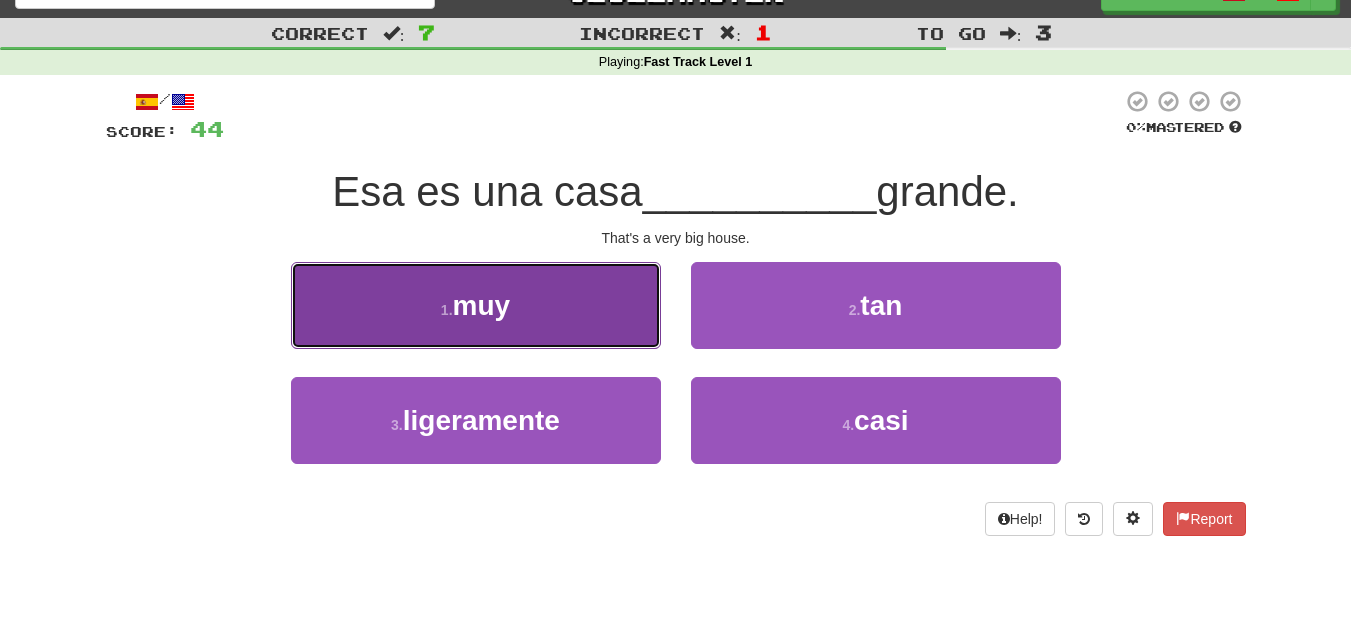 click on "1 .  muy" at bounding box center (476, 305) 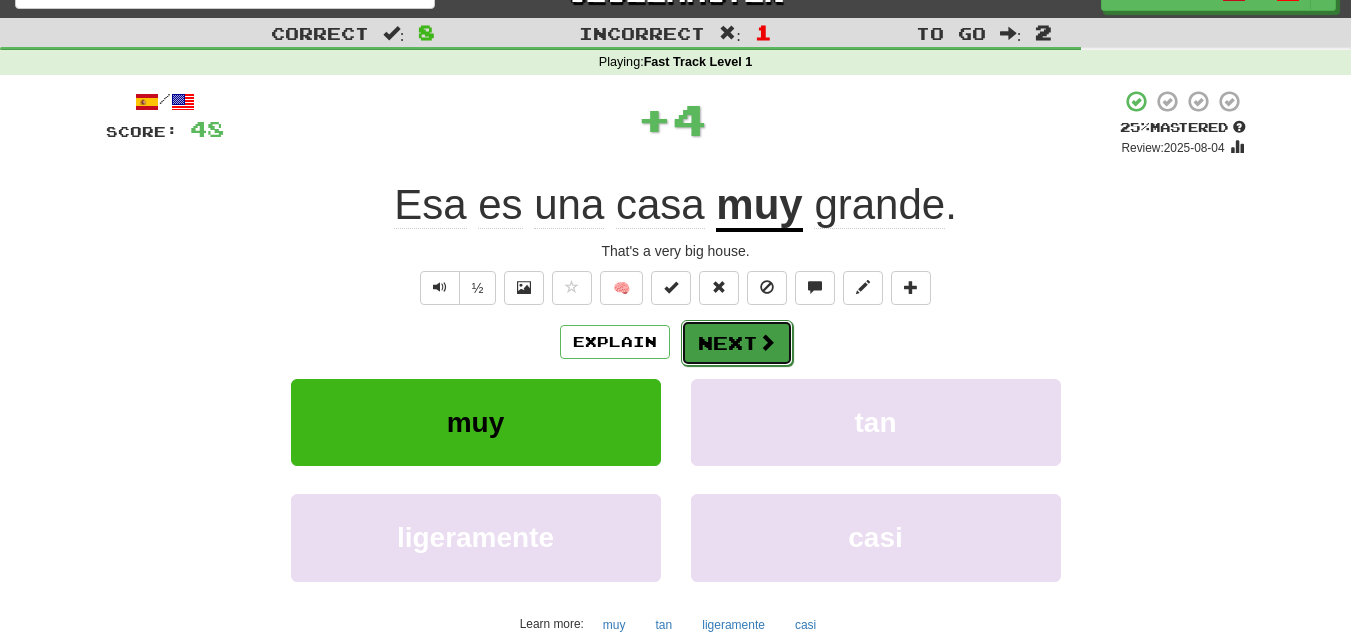 click on "Next" at bounding box center [737, 343] 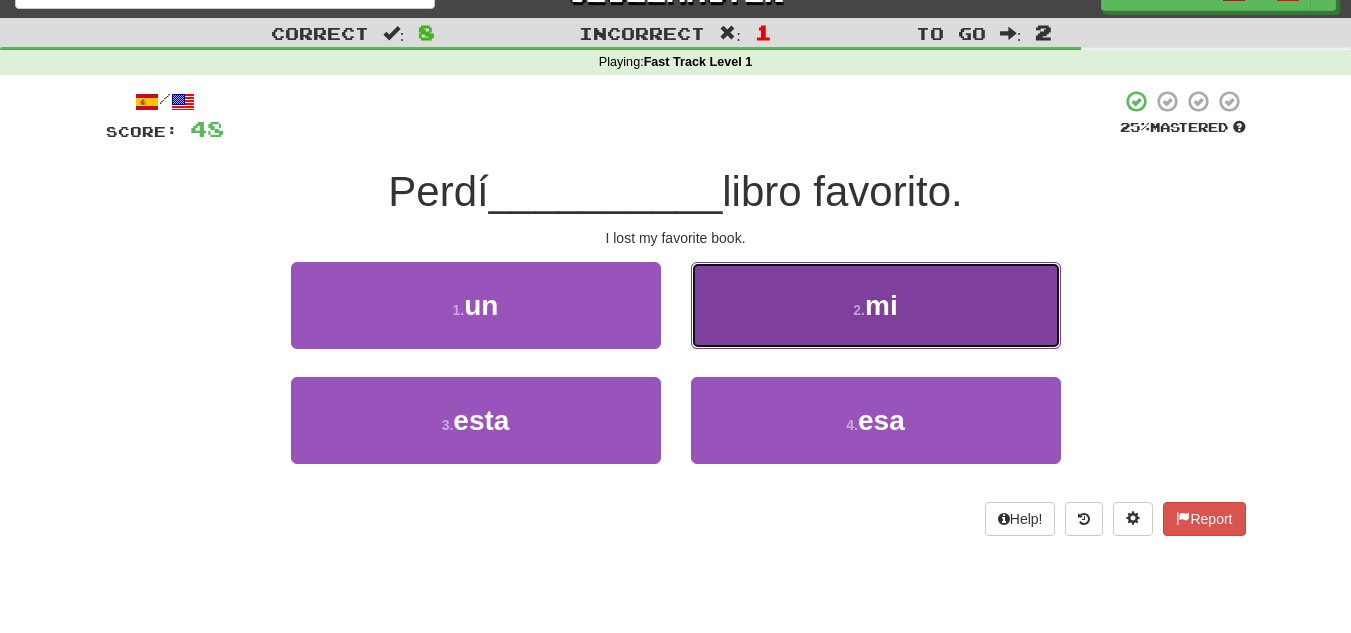 click on "2 .  mi" at bounding box center [876, 305] 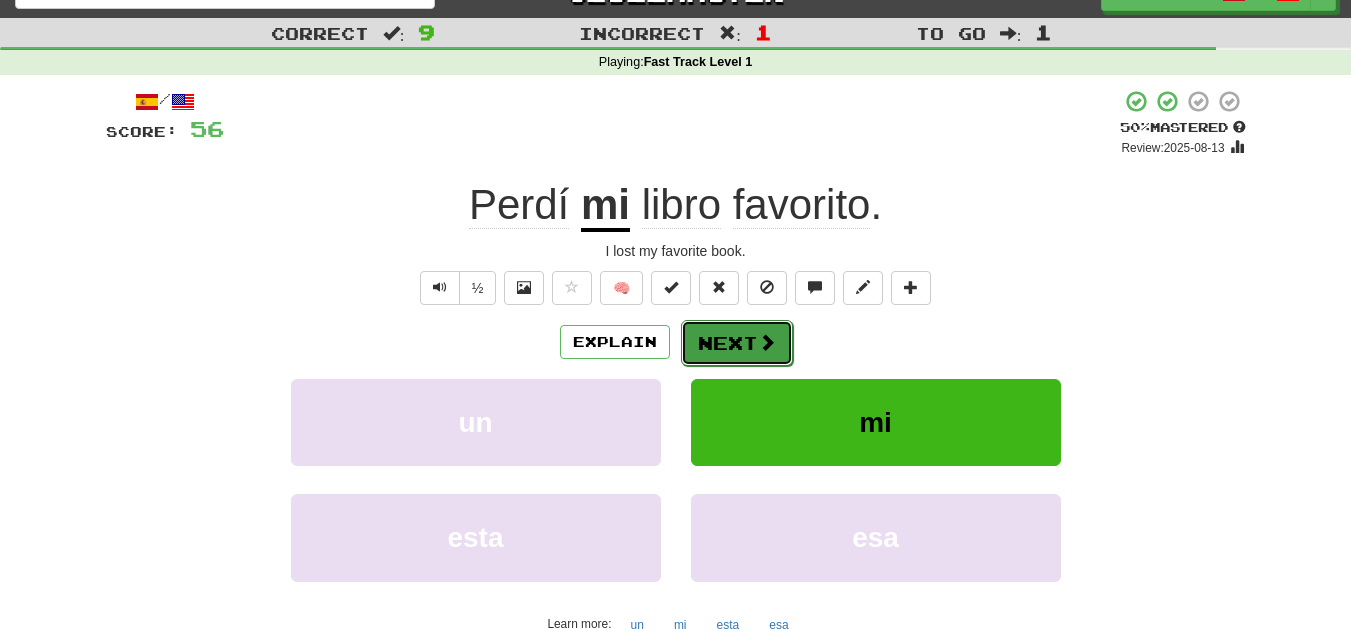 click on "Next" at bounding box center (737, 343) 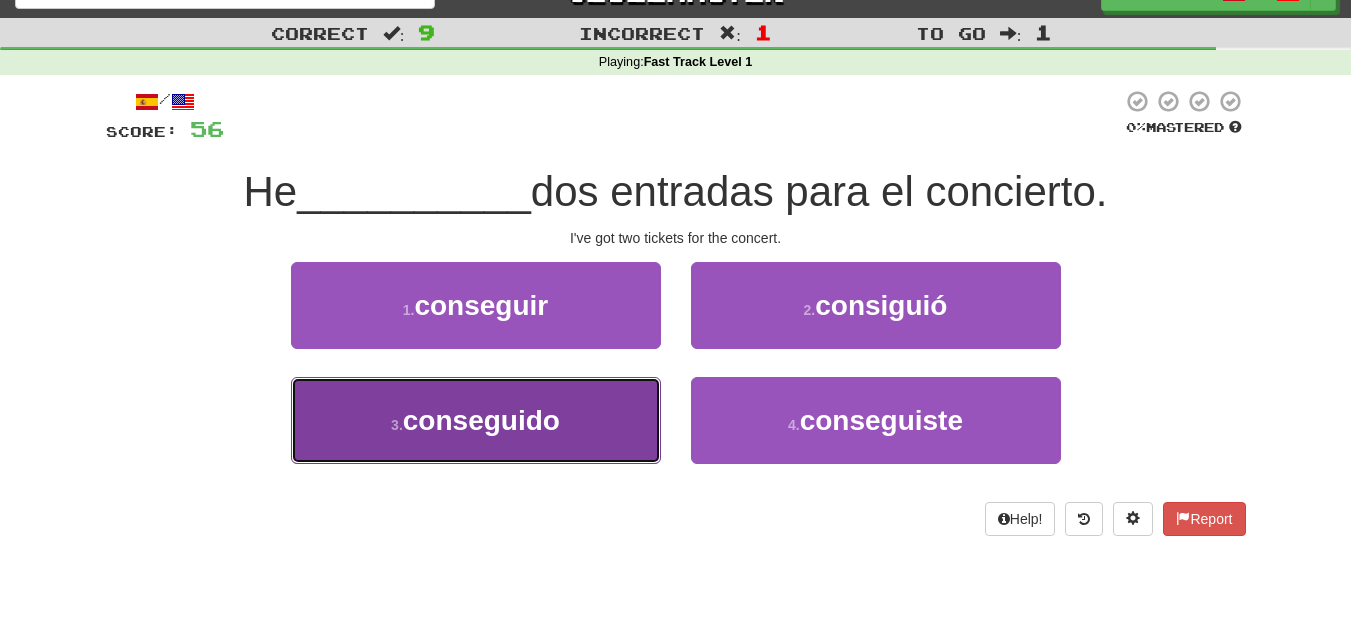 click on "conseguido" at bounding box center [481, 420] 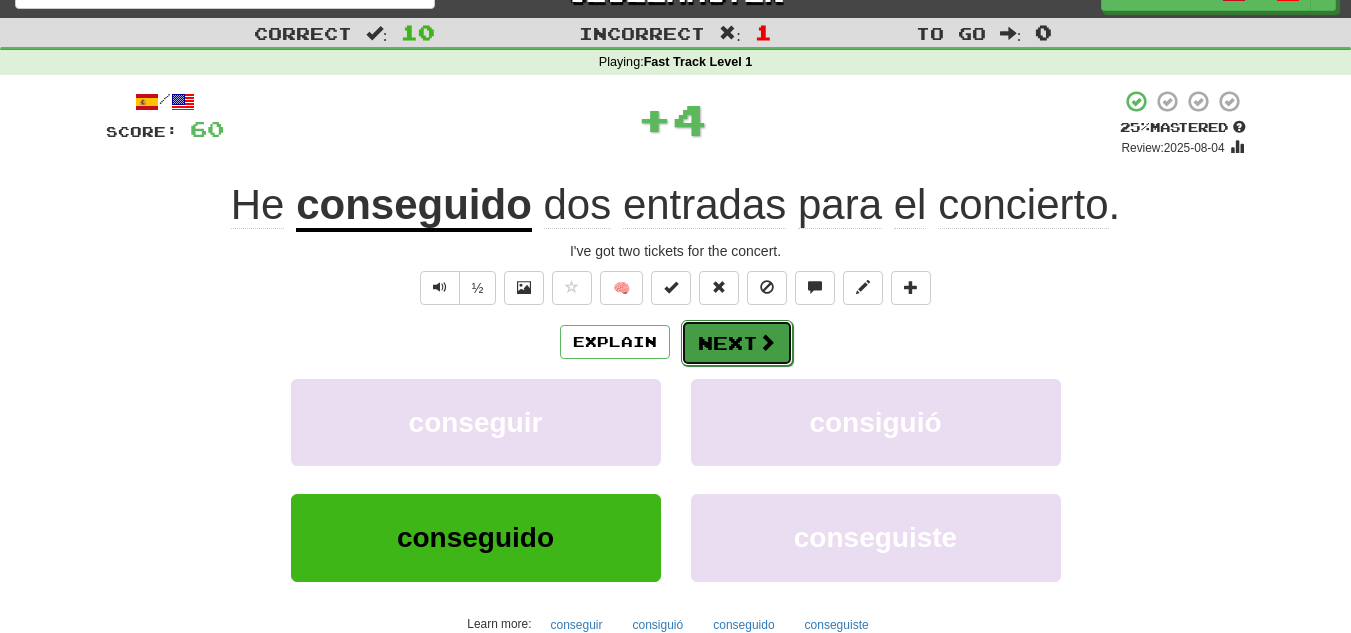 click on "Next" at bounding box center [737, 343] 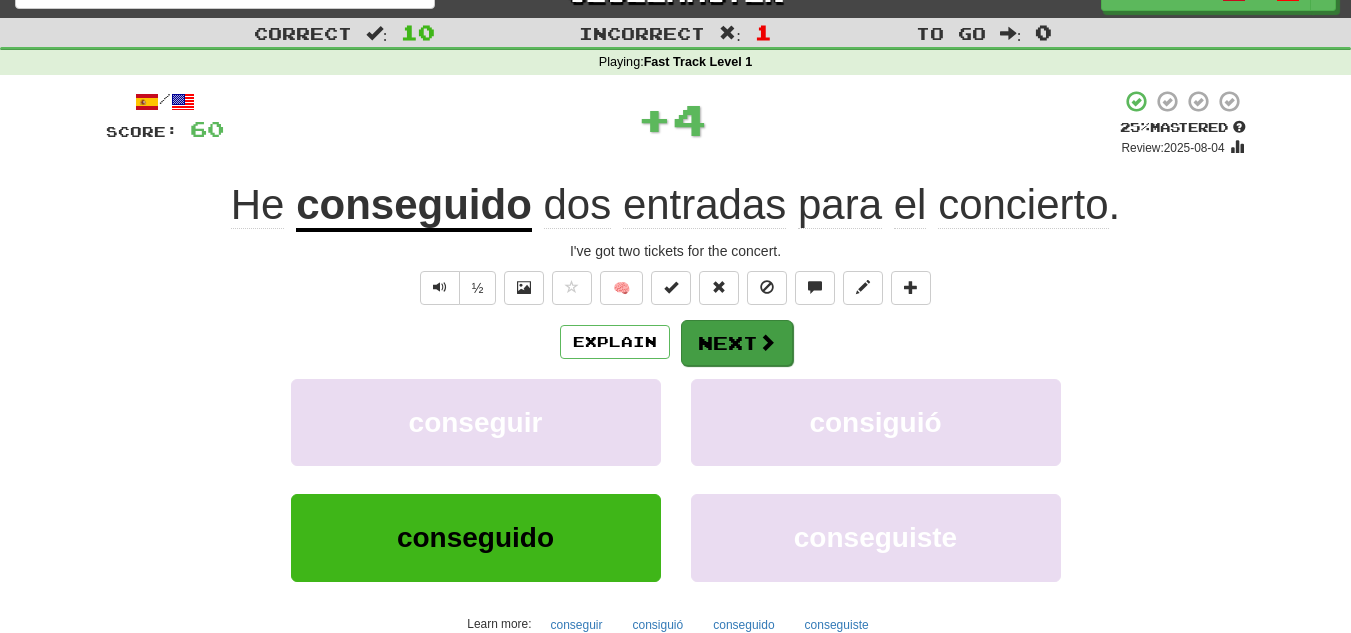 click on "Dashboard
Clozemaster
marior6
/
Toggle Dropdown
Dashboard
Leaderboard
Activity Feed
Notifications
Profile
Discussions
Español
/
English
Streak:
1
Review:
40
Points Today: 0
Languages
Account
Logout
marior6
/
Toggle Dropdown
Dashboard
Leaderboard
Activity Feed
Notifications
Profile
Discussions
Español
/
English
Streak:
1
Review:
40
Points Today: 0
Languages
Account
Logout
clozemaster
Correct   :   10 Incorrect   :   1 To go   :   0 Playing :  Fast Track Level 1  /  Score:   60 + 4 25 %  Mastered Review:  2025-08-04 He   conseguido   dos   entradas   para   el   concierto . I've got two tickets for the concert. ½ 🧠 Explain" at bounding box center (675, 339) 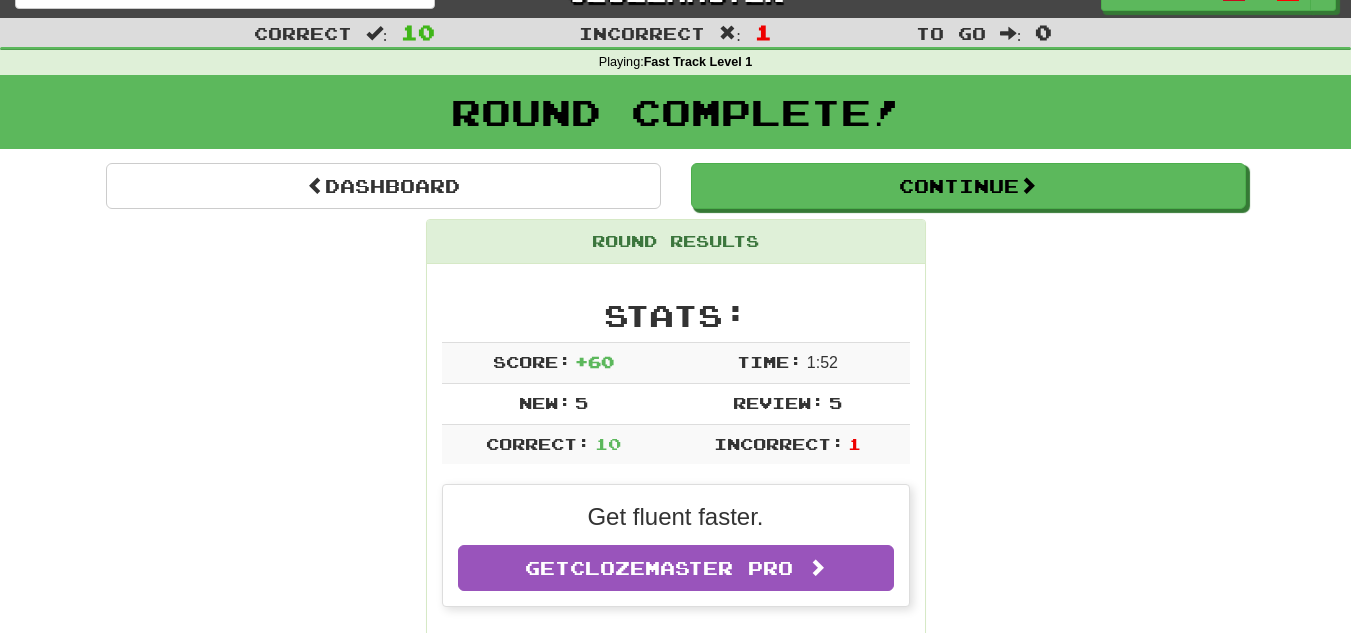 click on "Stats:" at bounding box center [676, 315] 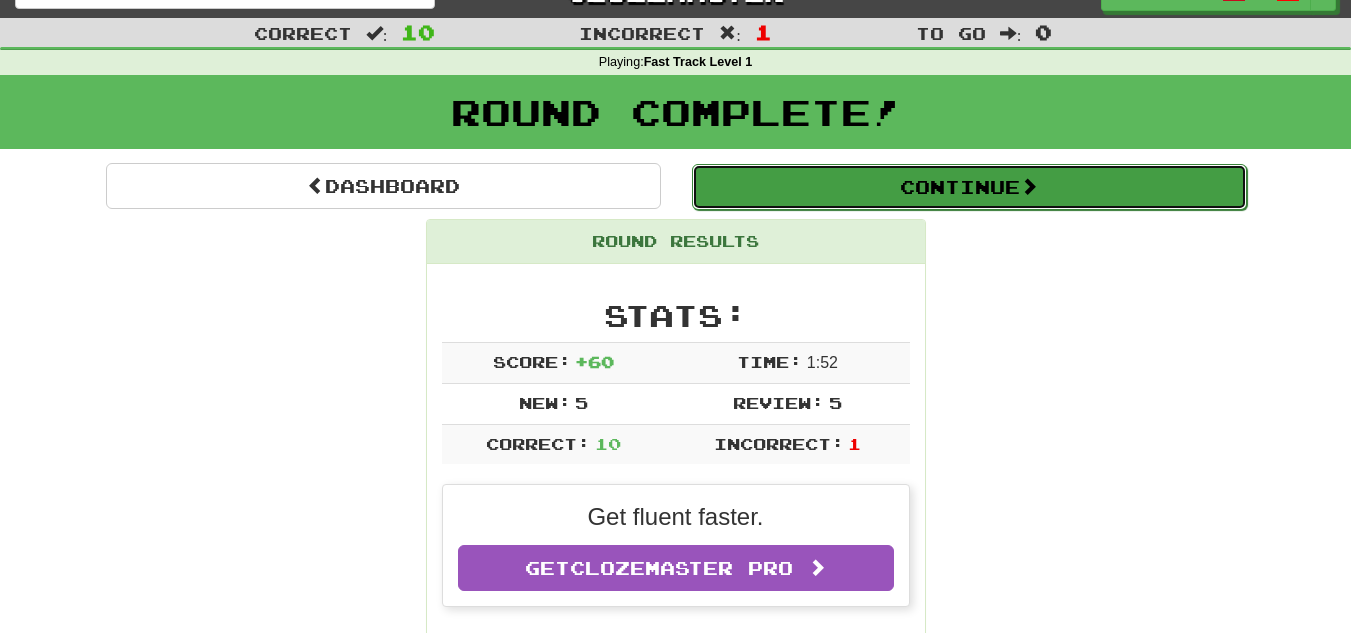 click on "Continue" at bounding box center (969, 187) 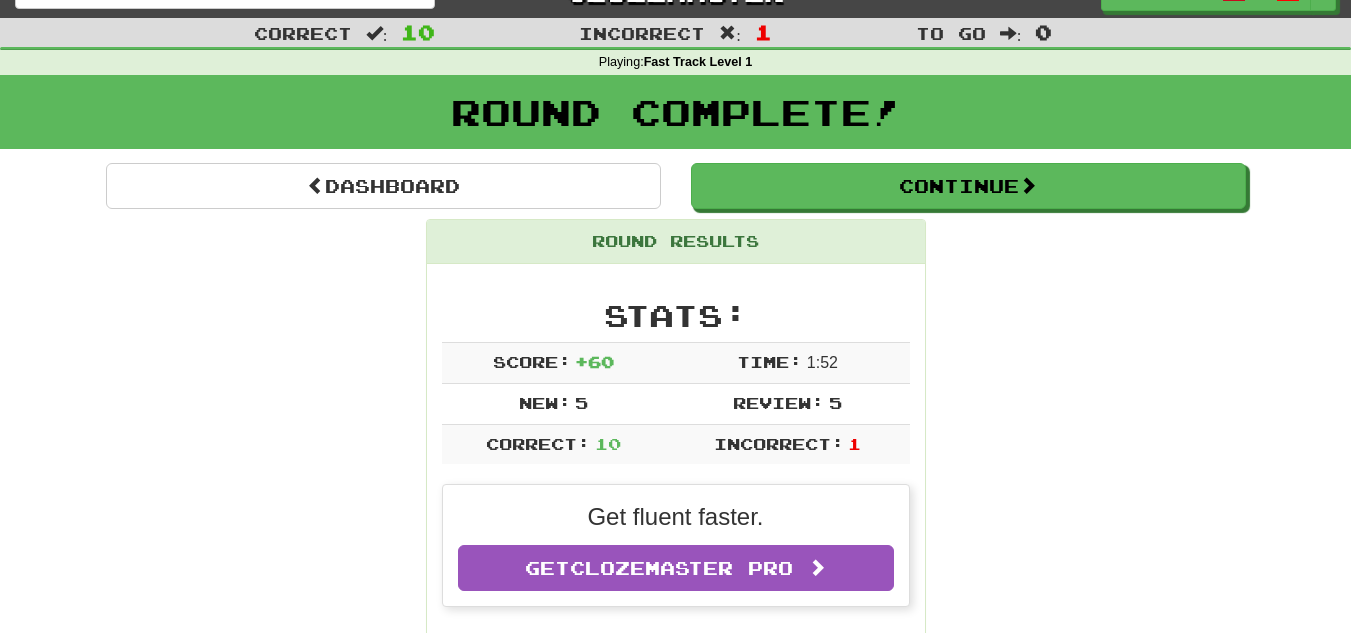 click on "Dashboard
Clozemaster
marior6
/
Toggle Dropdown
Dashboard
Leaderboard
Activity Feed
Notifications
Profile
Discussions
Español
/
English
Streak:
1
Review:
40
Points Today: 0
Languages
Account
Logout
marior6
/
Toggle Dropdown
Dashboard
Leaderboard
Activity Feed
Notifications
Profile
Discussions
Español
/
English
Streak:
1
Review:
40
Points Today: 0
Languages
Account
Logout
clozemaster
Correct   :   10 Incorrect   :   1 To go   :   0 Playing :  Fast Track Level 1 Round Complete!  Dashboard Continue  Round Results Stats: Score:   + 60 Time:   1 : 52 New:   5 Review:   5 Correct:   10 Incorrect:   1 Get fluent faster. Get    35 +" at bounding box center (675, 1059) 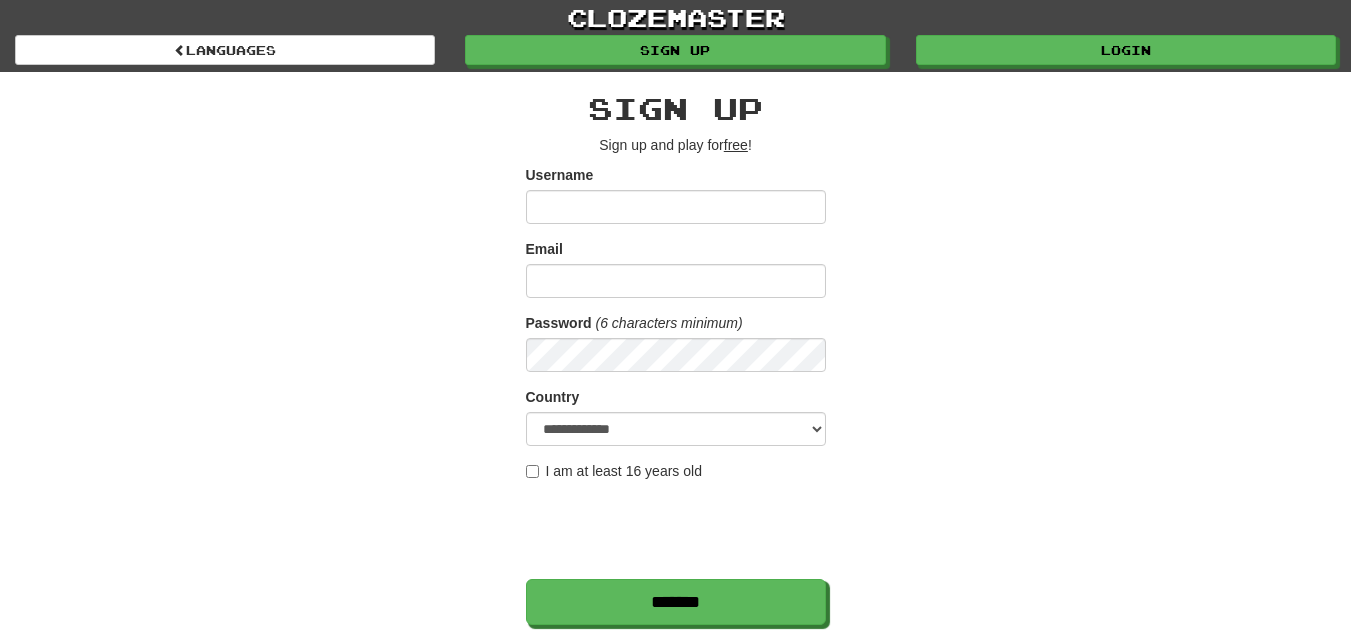 scroll, scrollTop: 0, scrollLeft: 0, axis: both 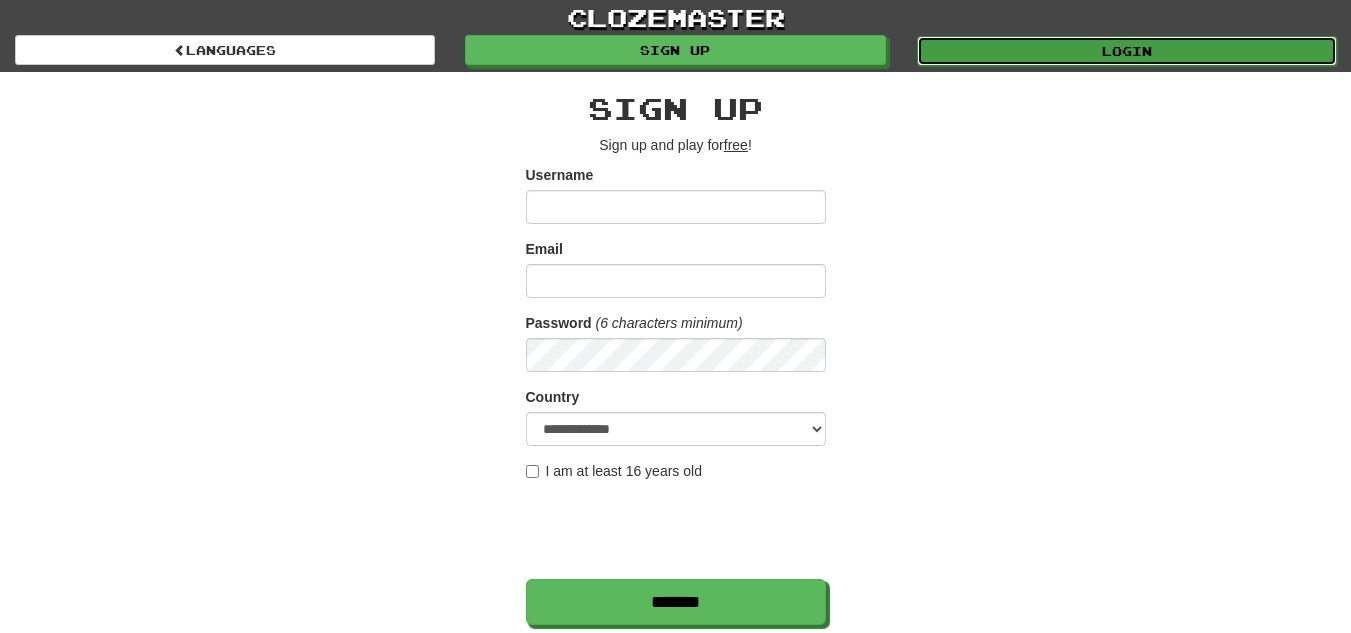 click on "Login" at bounding box center (1127, 51) 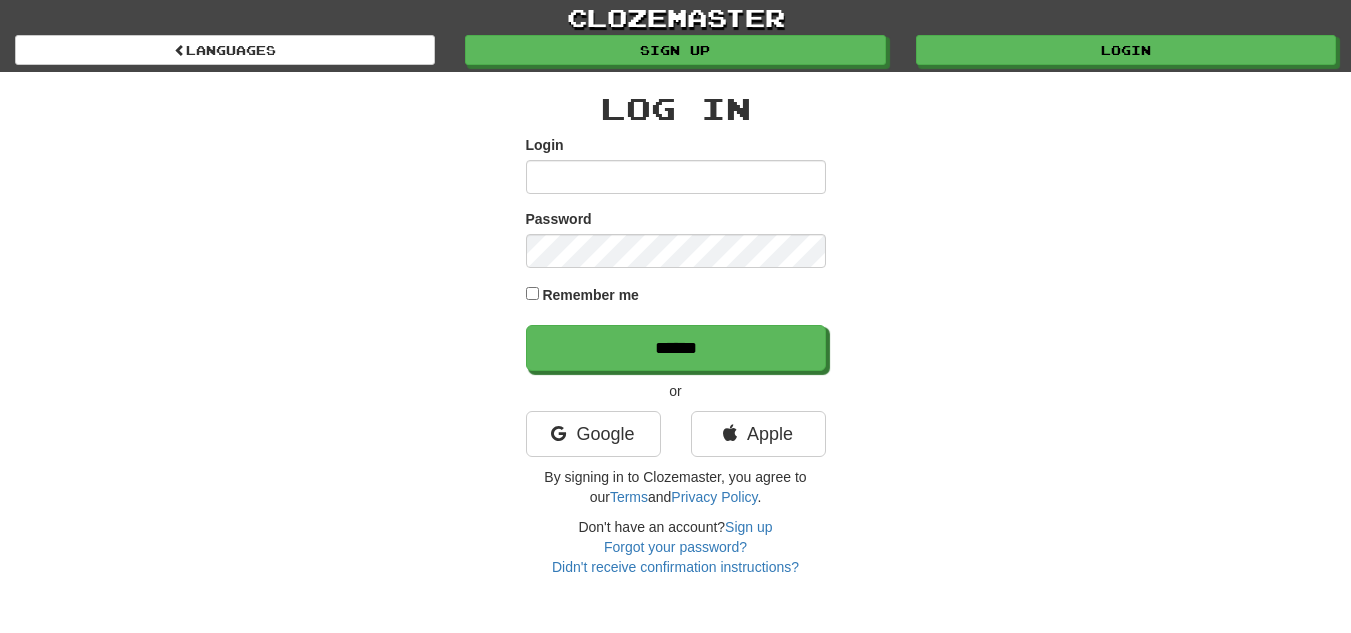 scroll, scrollTop: 0, scrollLeft: 0, axis: both 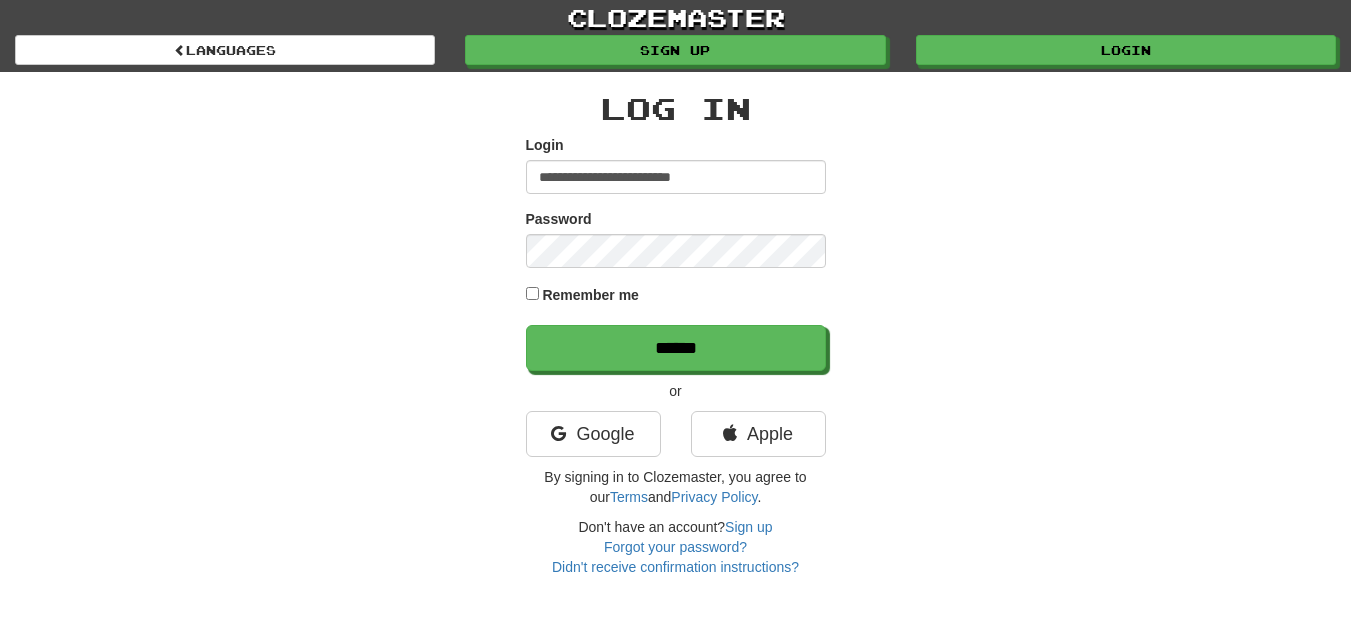 click on "**********" at bounding box center [676, 334] 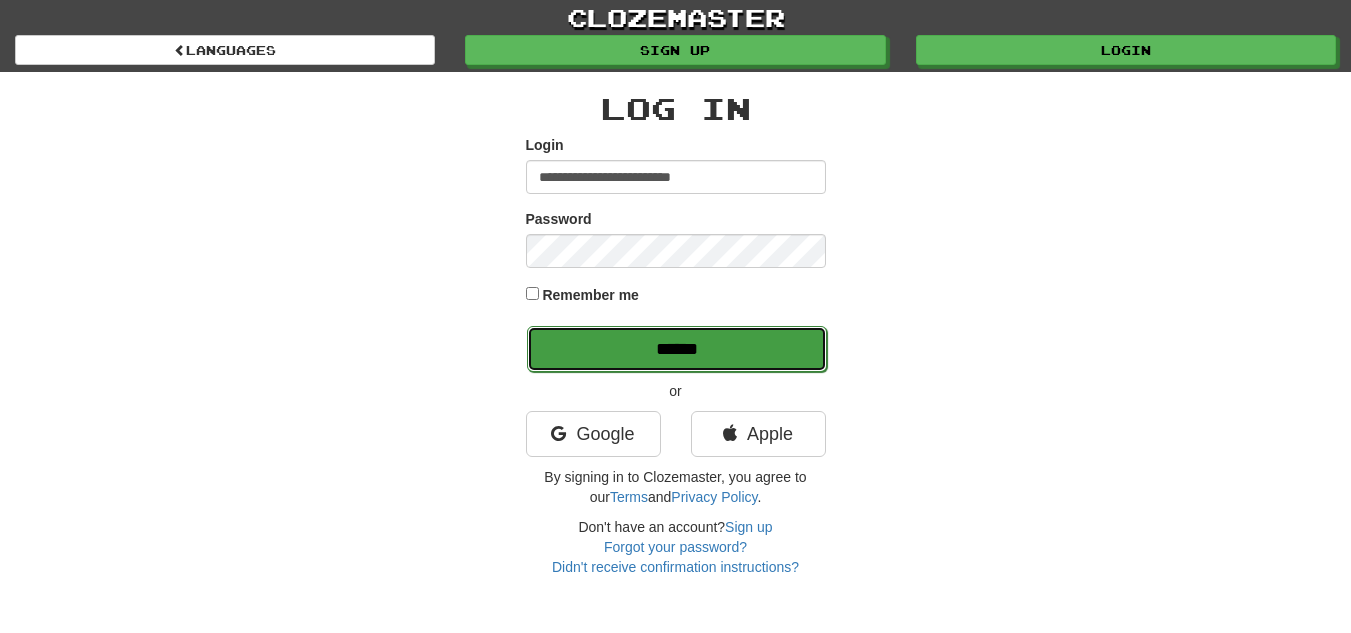 click on "******" at bounding box center [677, 349] 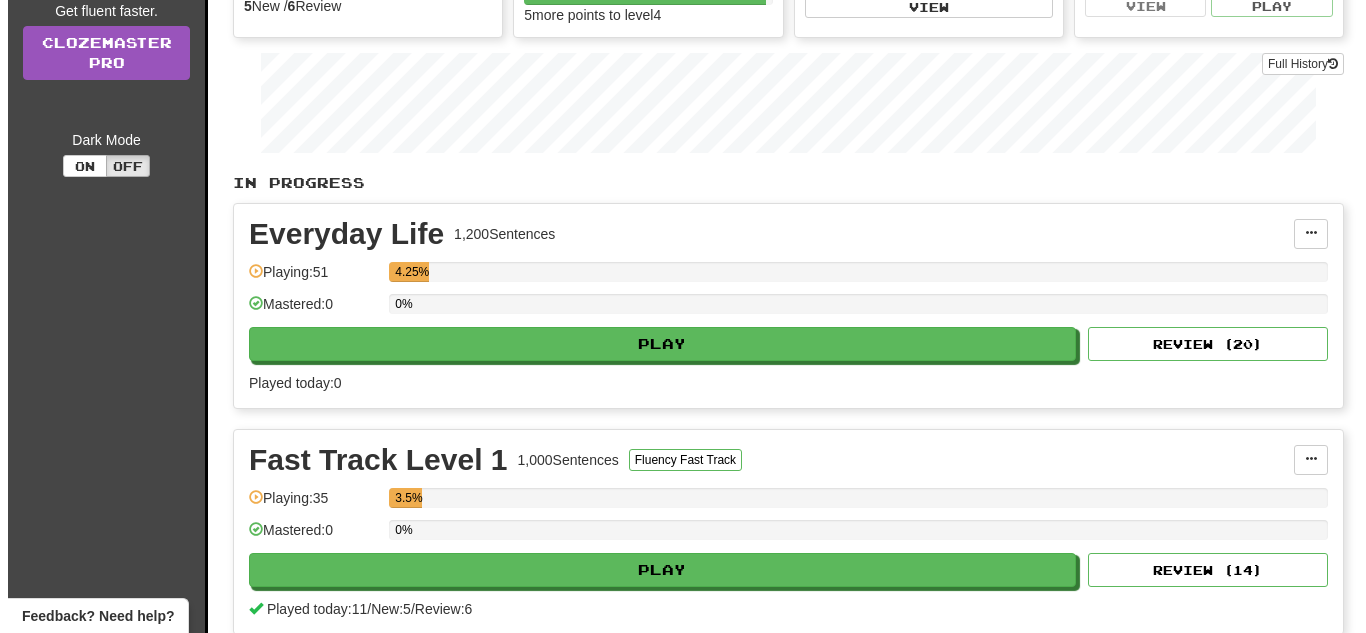 scroll, scrollTop: 383, scrollLeft: 0, axis: vertical 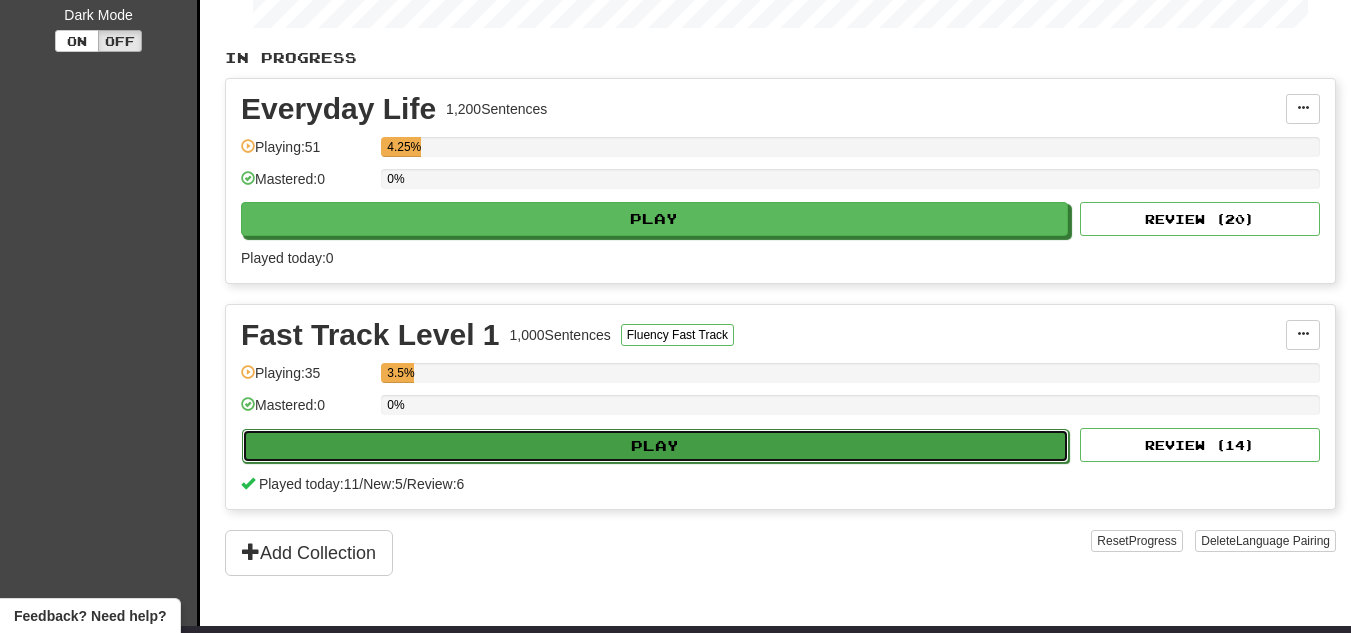 click on "Play" at bounding box center (655, 446) 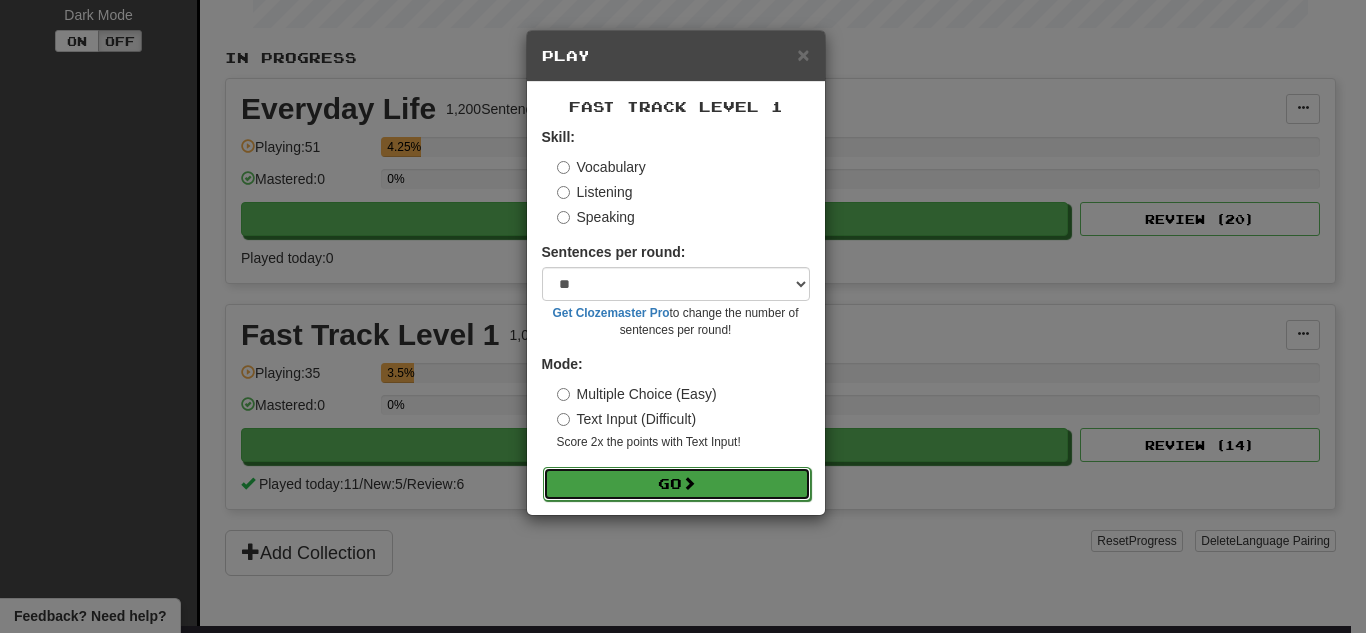 click on "Go" at bounding box center [677, 484] 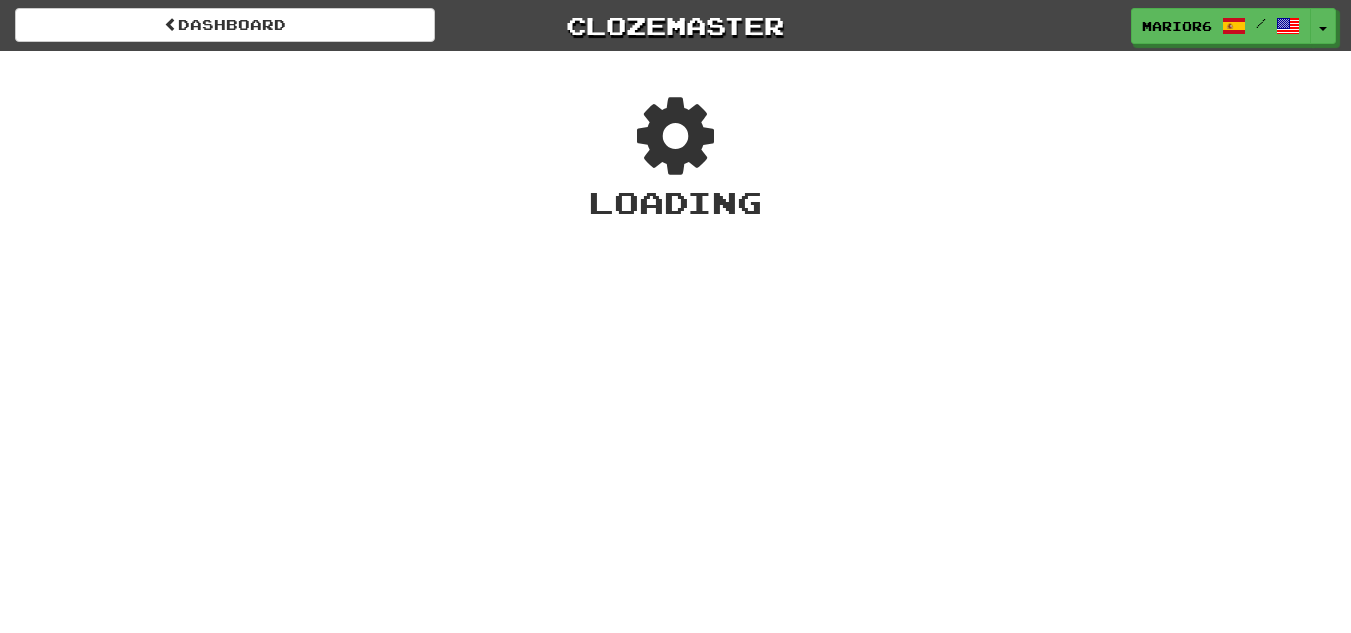 scroll, scrollTop: 0, scrollLeft: 0, axis: both 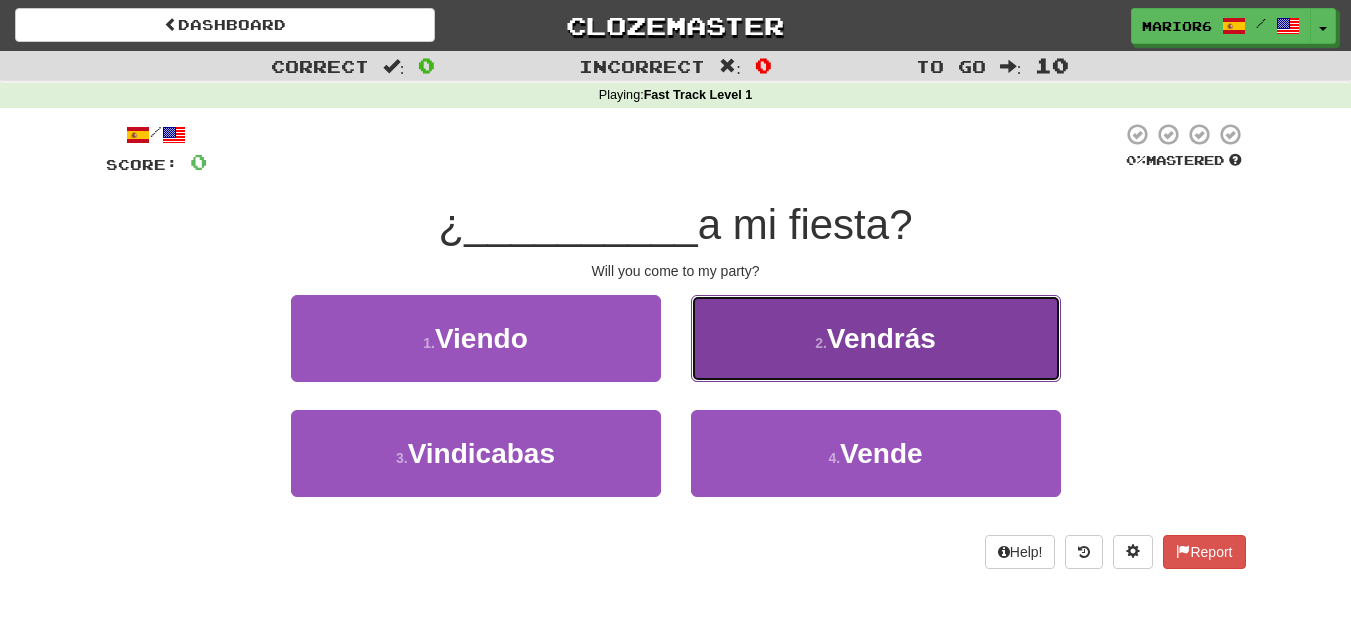 click on "2 .  Vendrás" at bounding box center (876, 338) 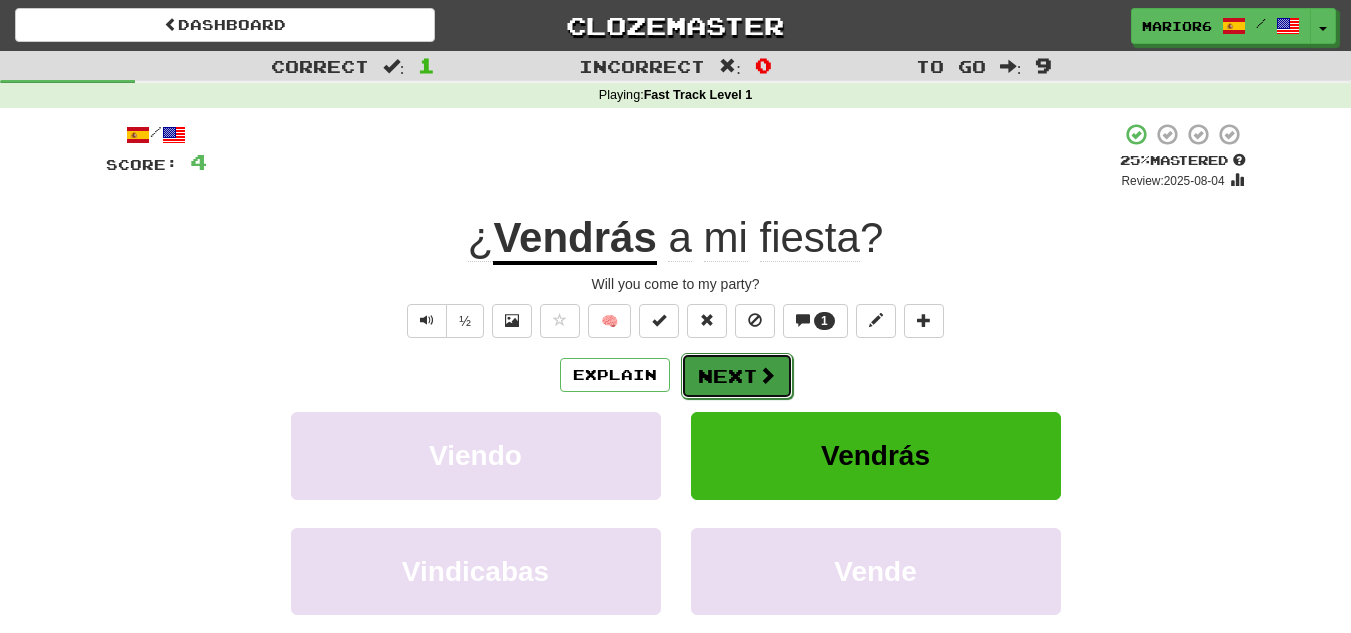 click on "Next" at bounding box center [737, 376] 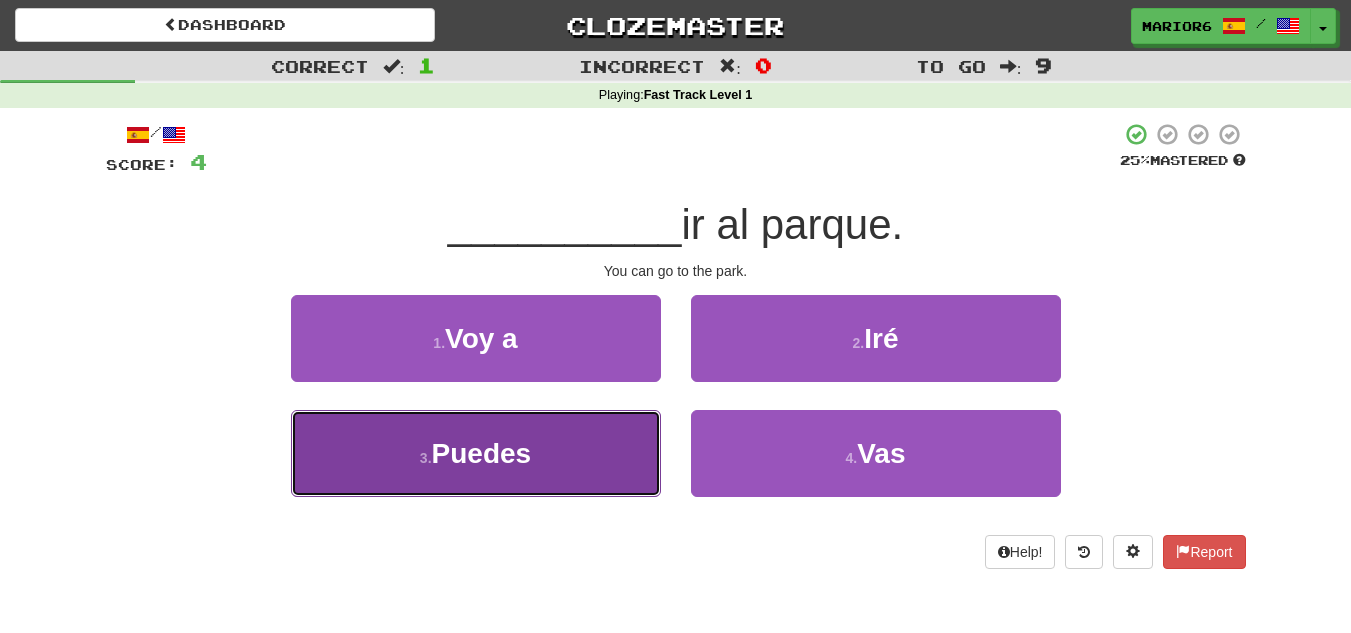 click on "Puedes" at bounding box center [482, 453] 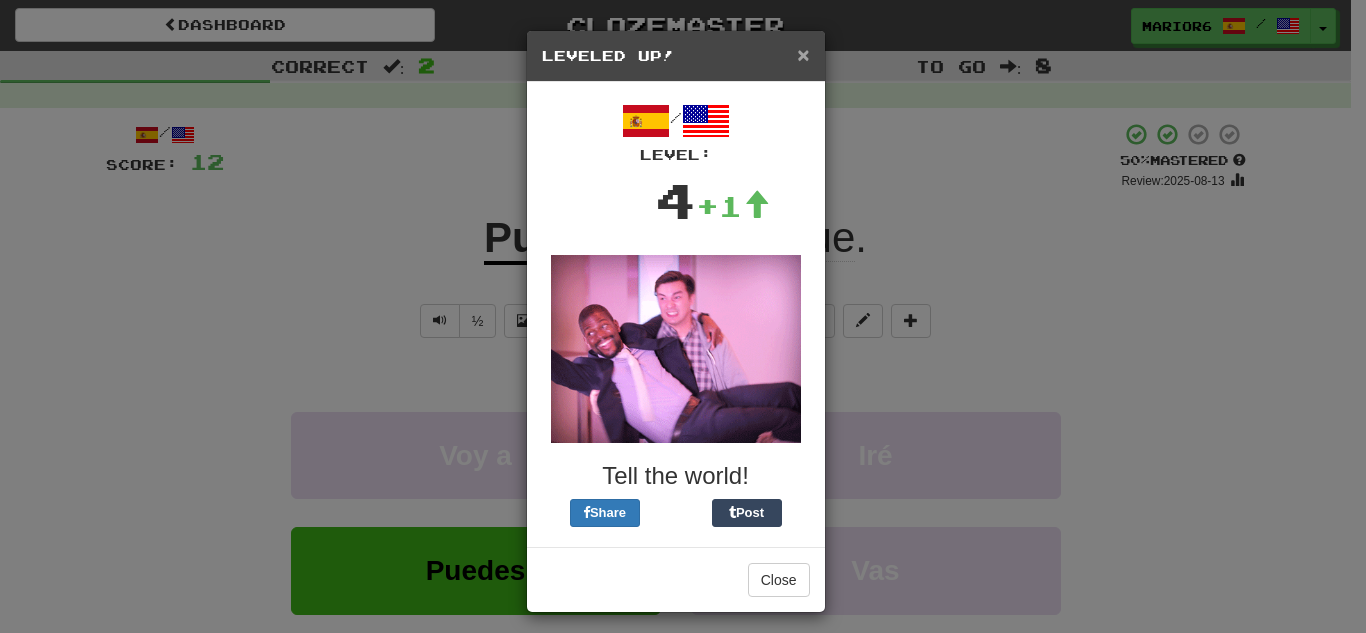 click on "×" at bounding box center [803, 54] 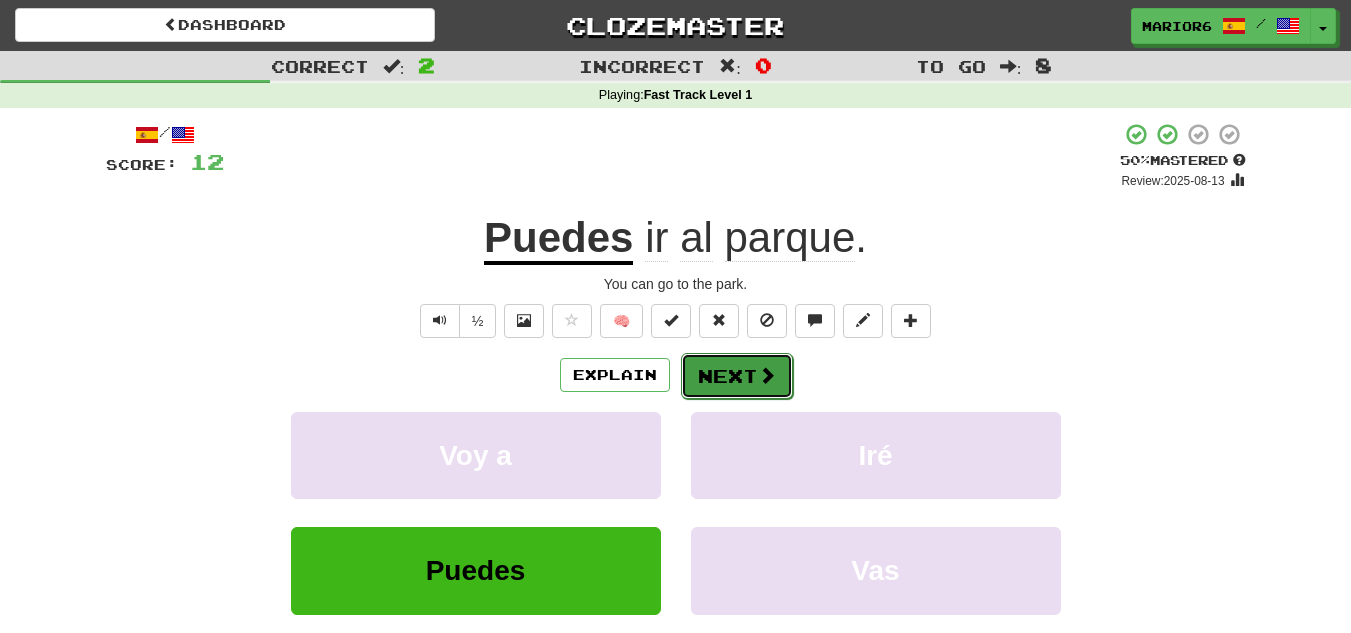 click on "Next" at bounding box center (737, 376) 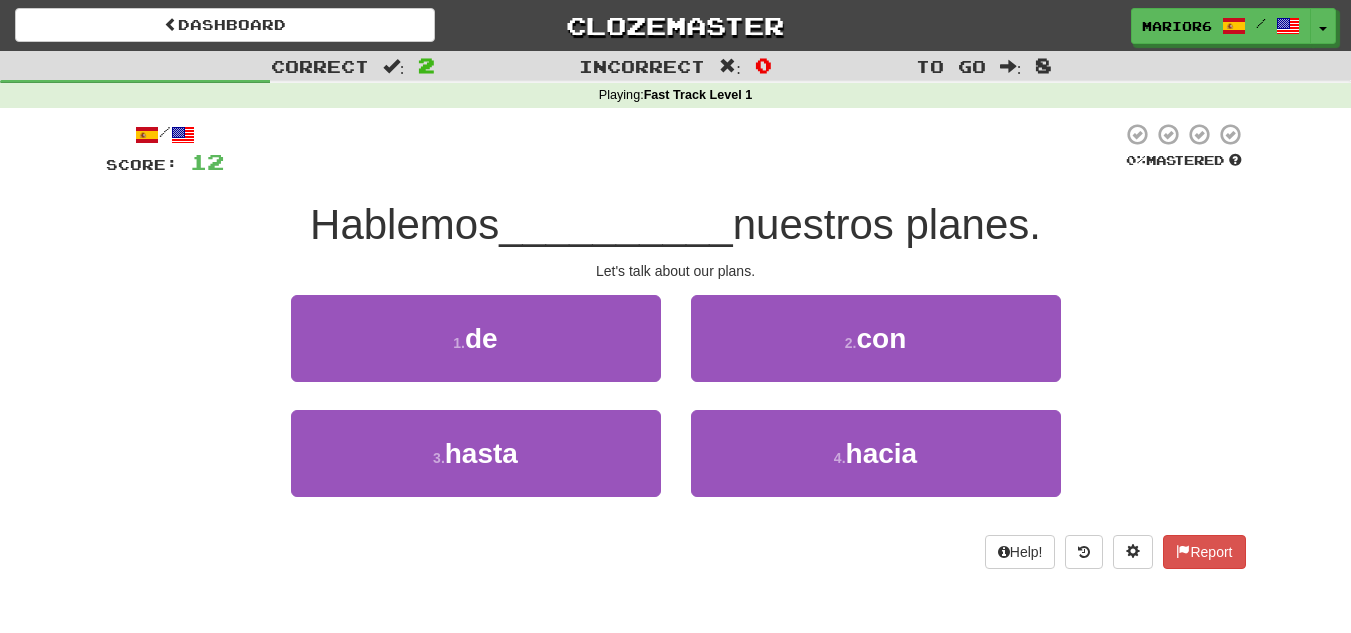 click on "3 .  hasta" at bounding box center [476, 467] 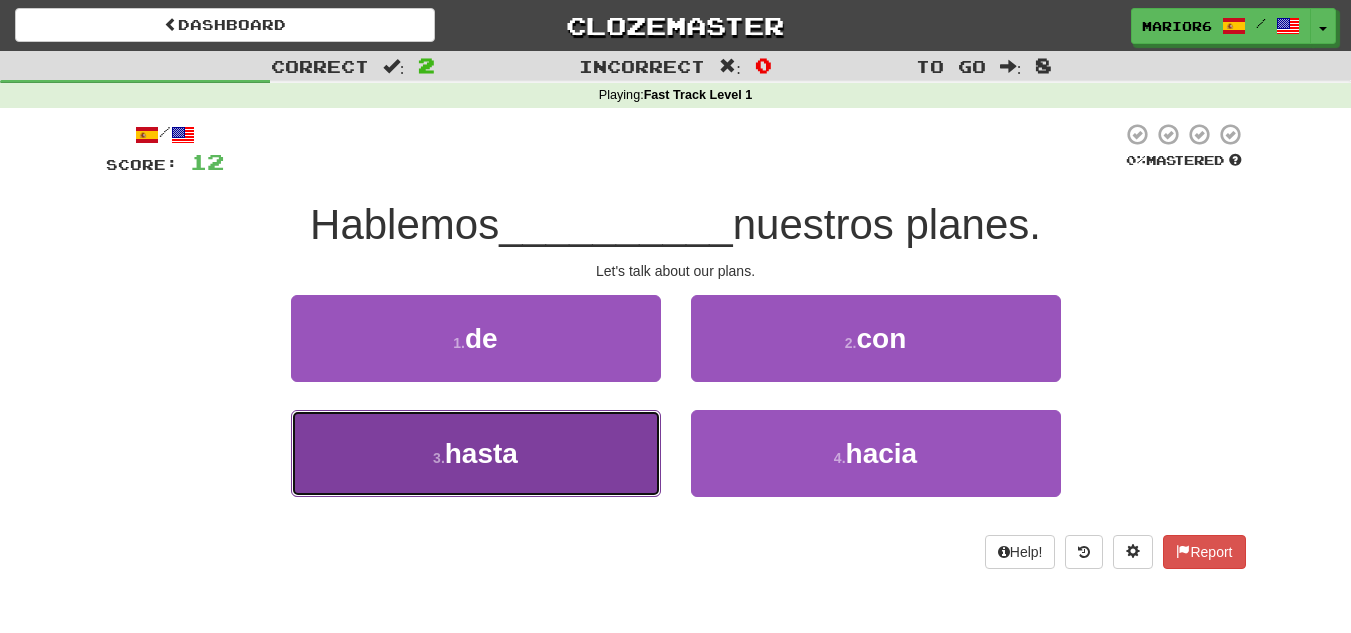 click on "3 .  hasta" at bounding box center (476, 453) 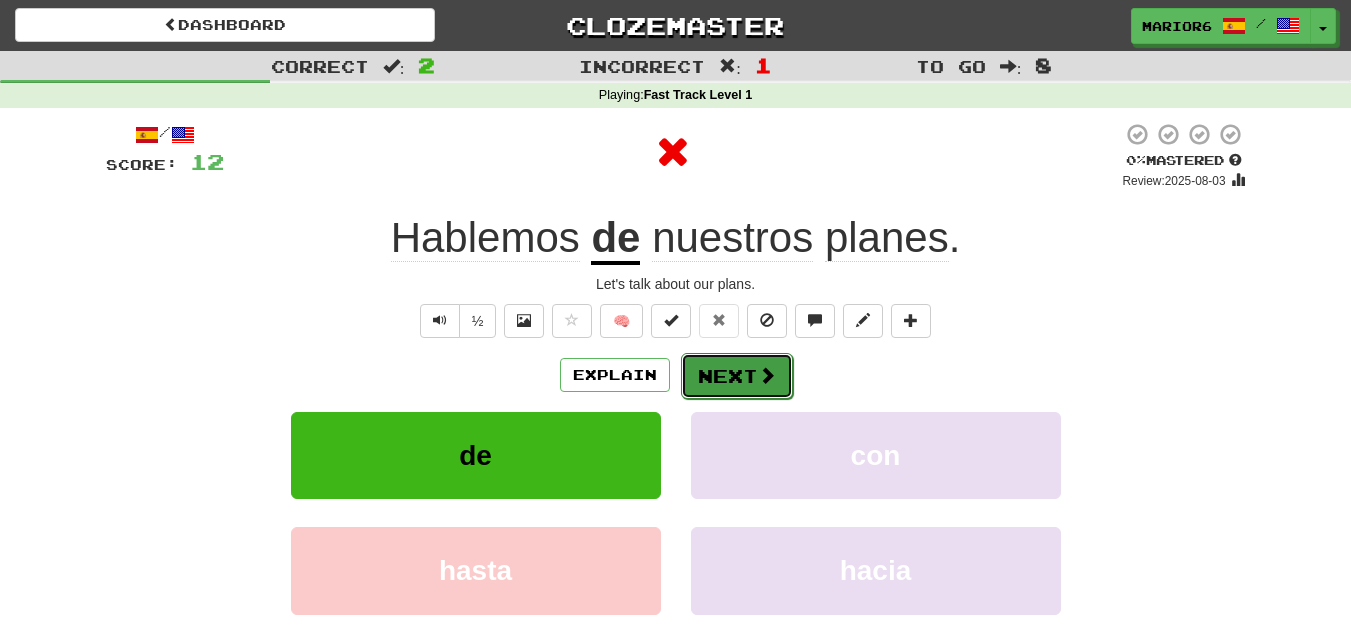 click on "Next" at bounding box center (737, 376) 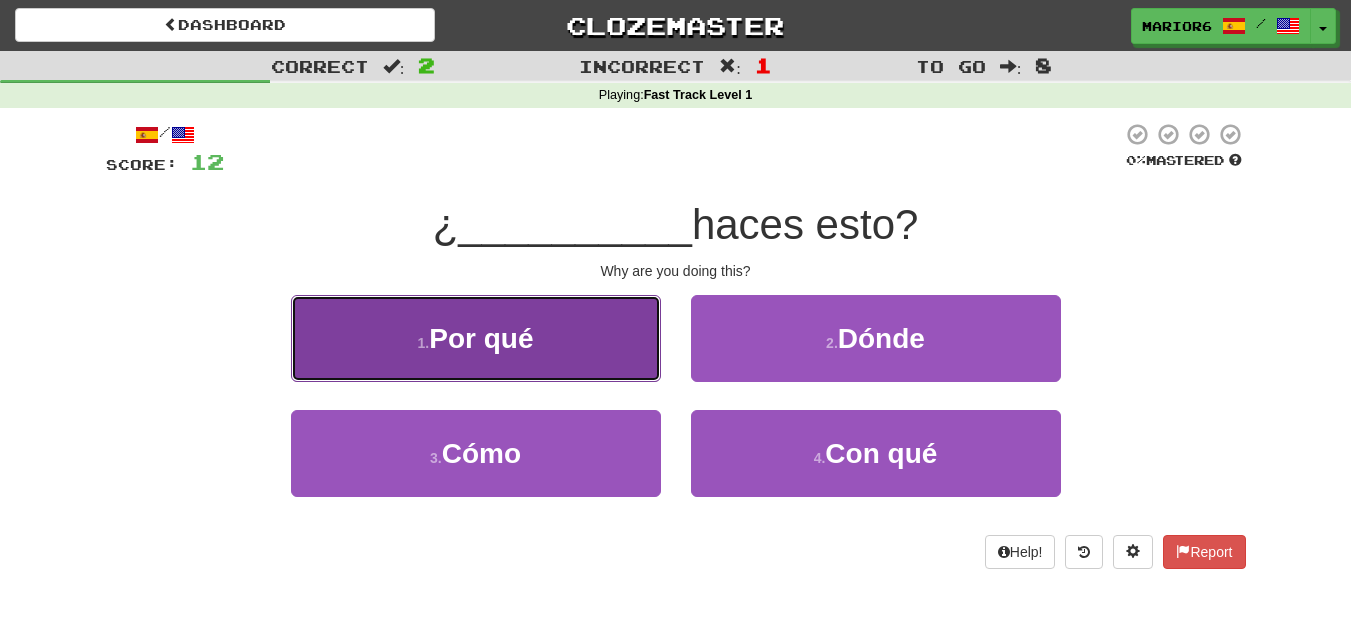click on "1 .  Por qué" at bounding box center [476, 338] 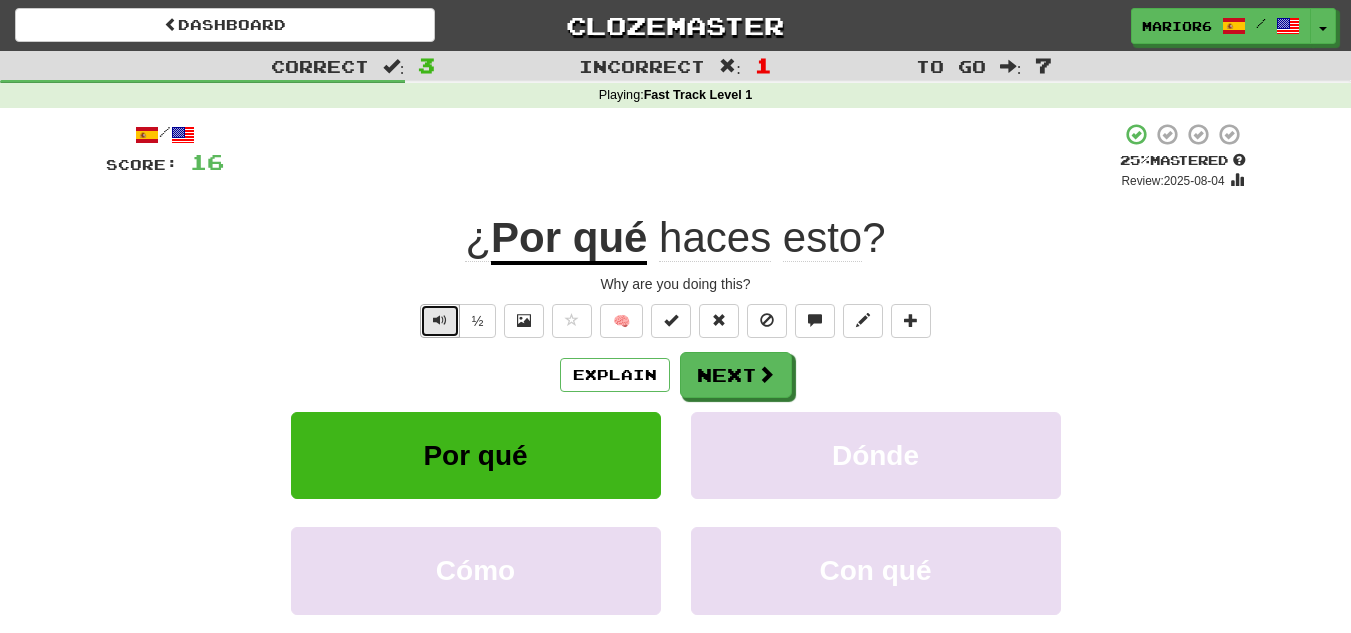 click at bounding box center (440, 321) 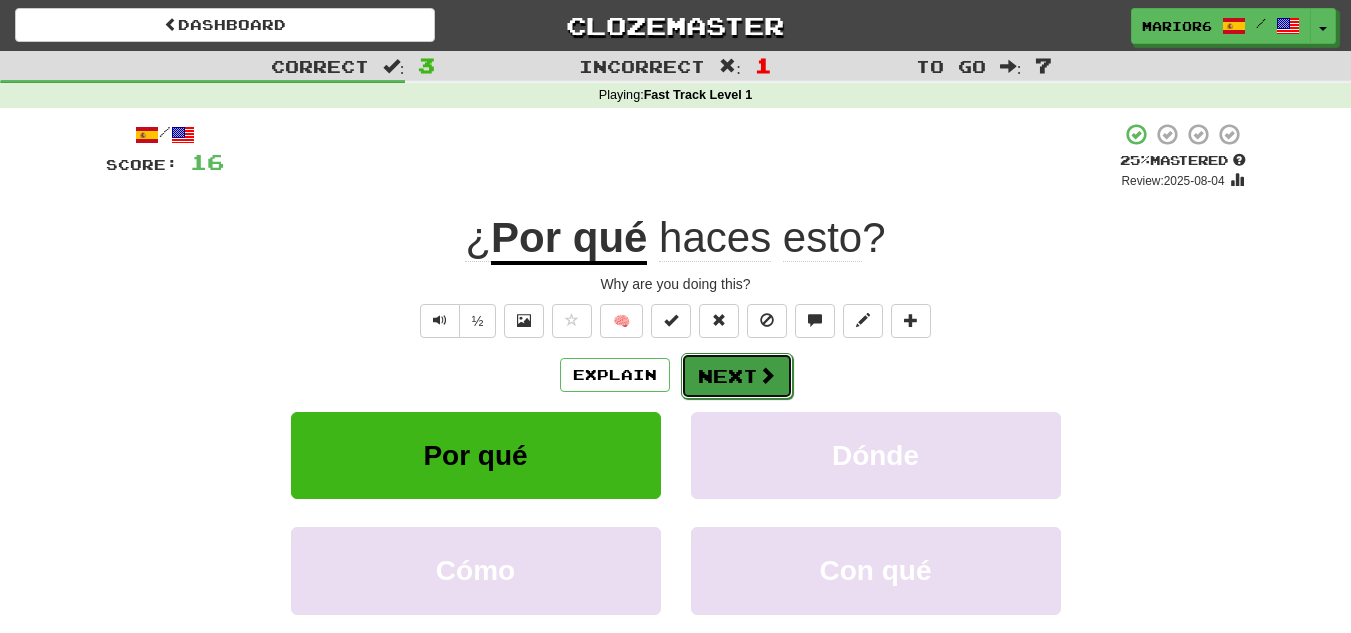 click at bounding box center (767, 375) 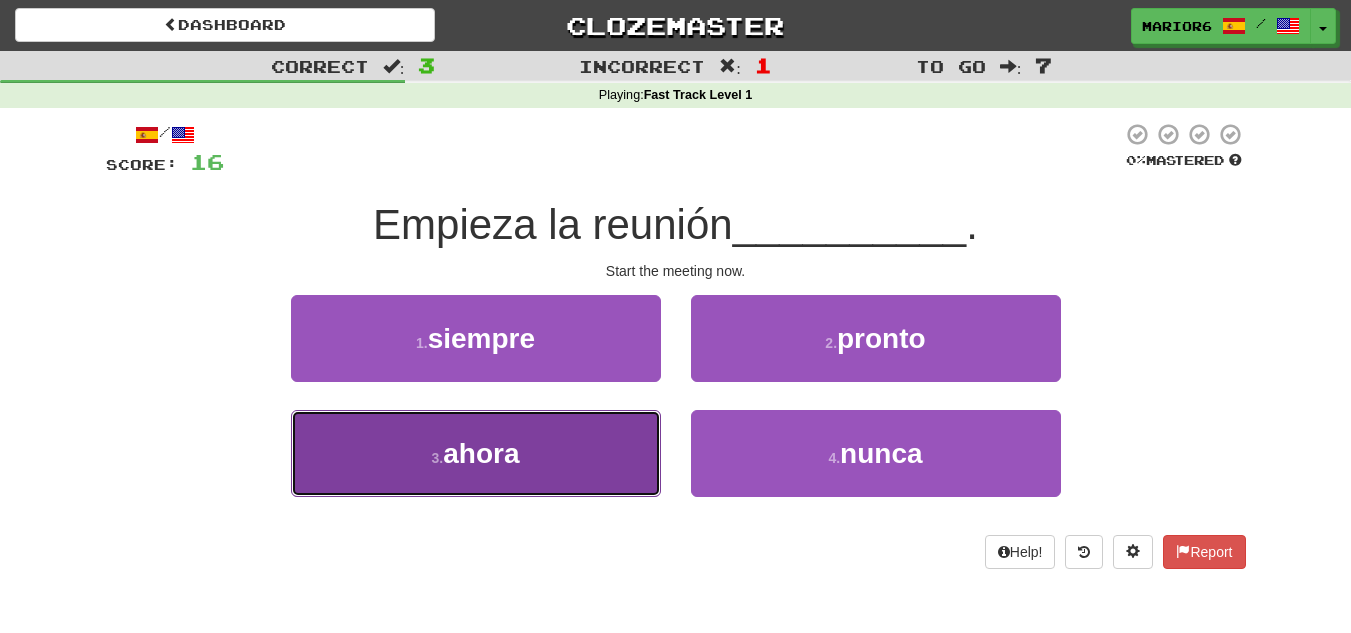 click on "3 .  ahora" at bounding box center (476, 453) 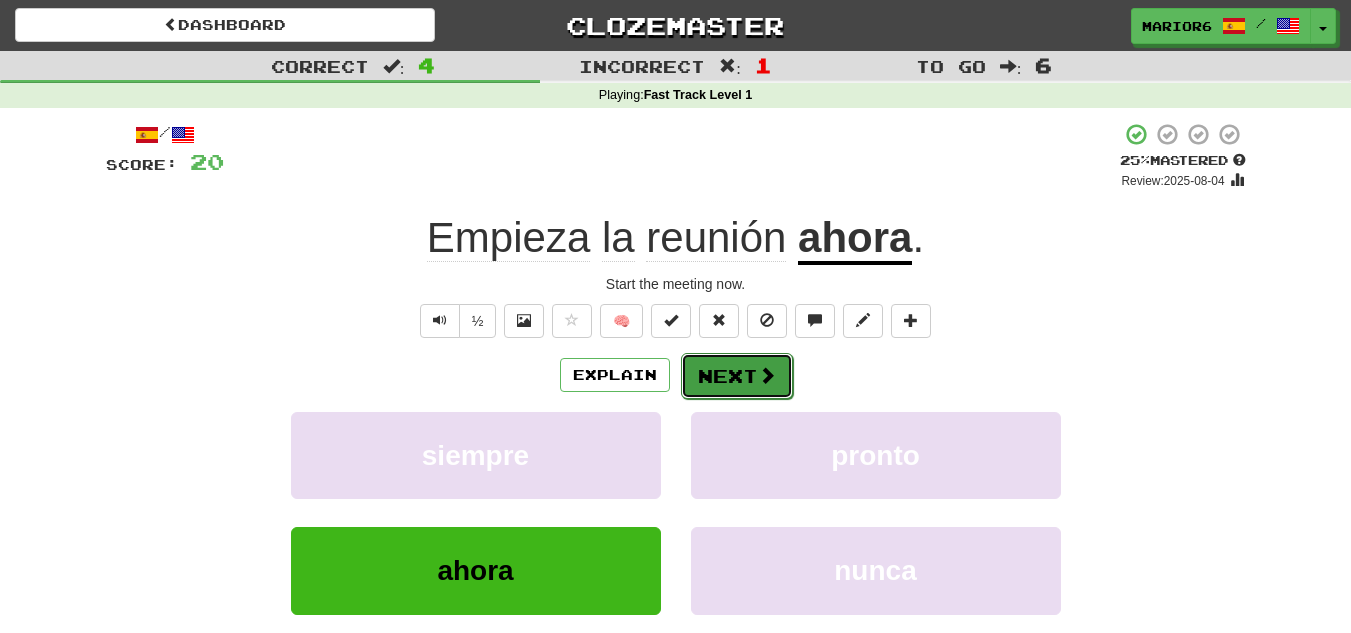 click on "Next" at bounding box center [737, 376] 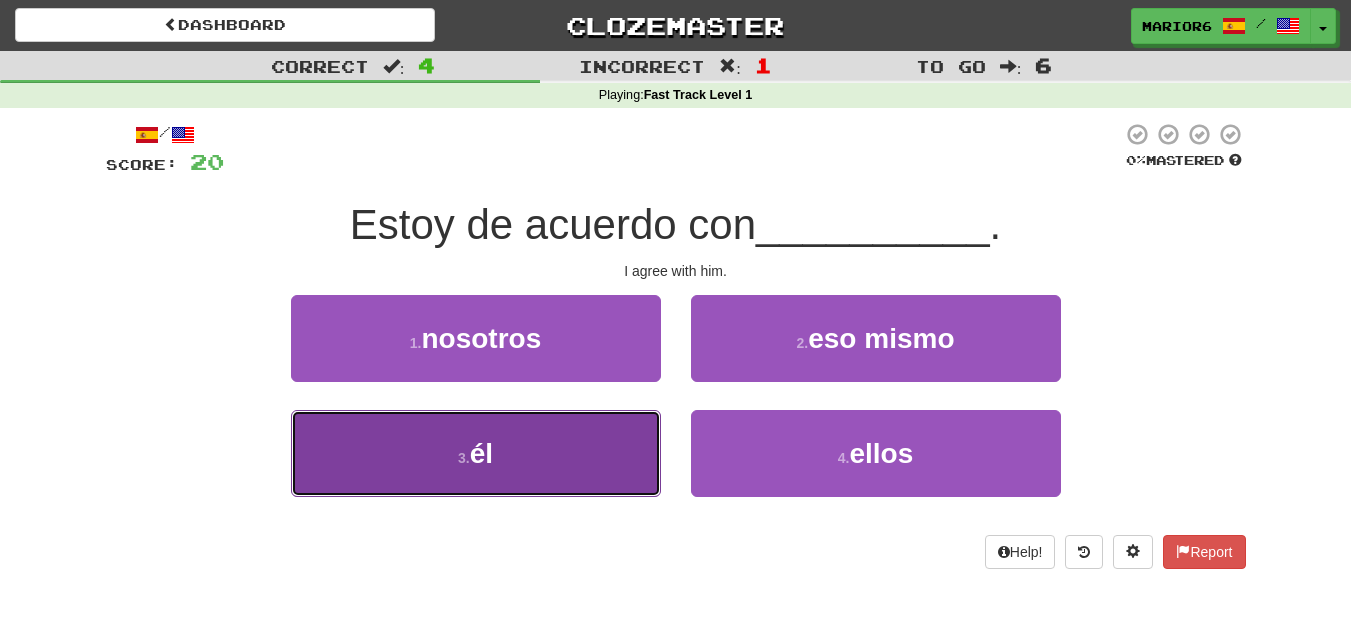 click on "3 .  él" at bounding box center (476, 453) 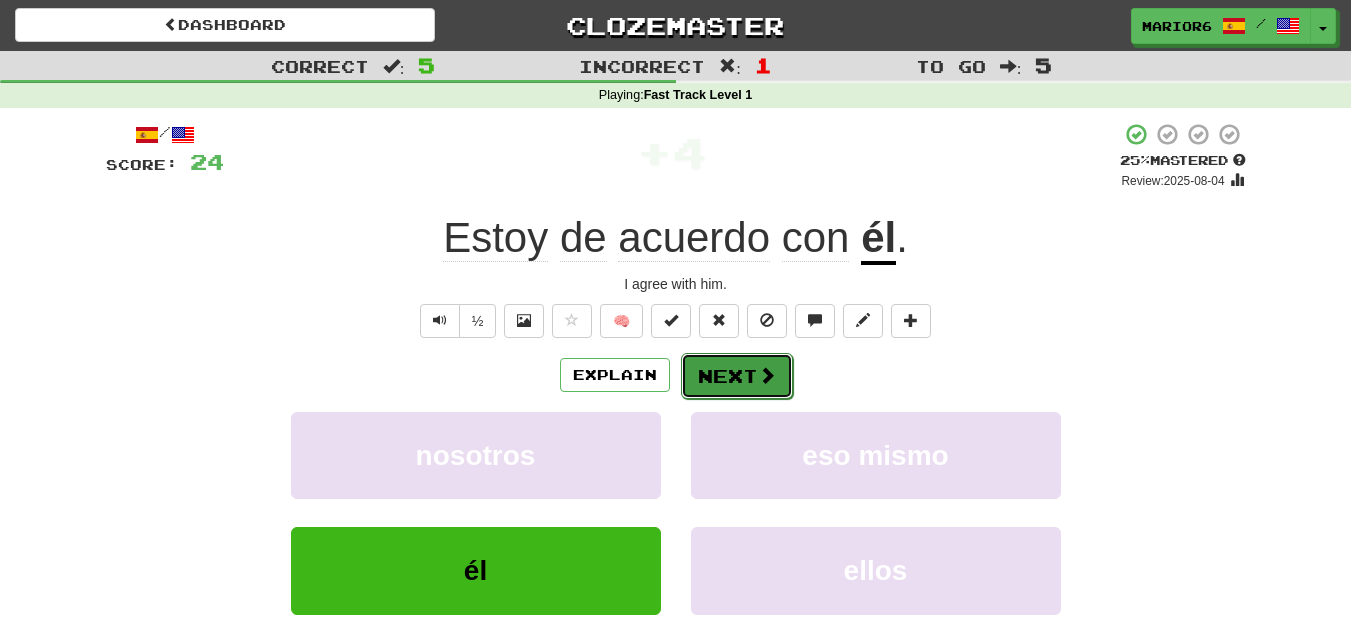 click on "Next" at bounding box center (737, 376) 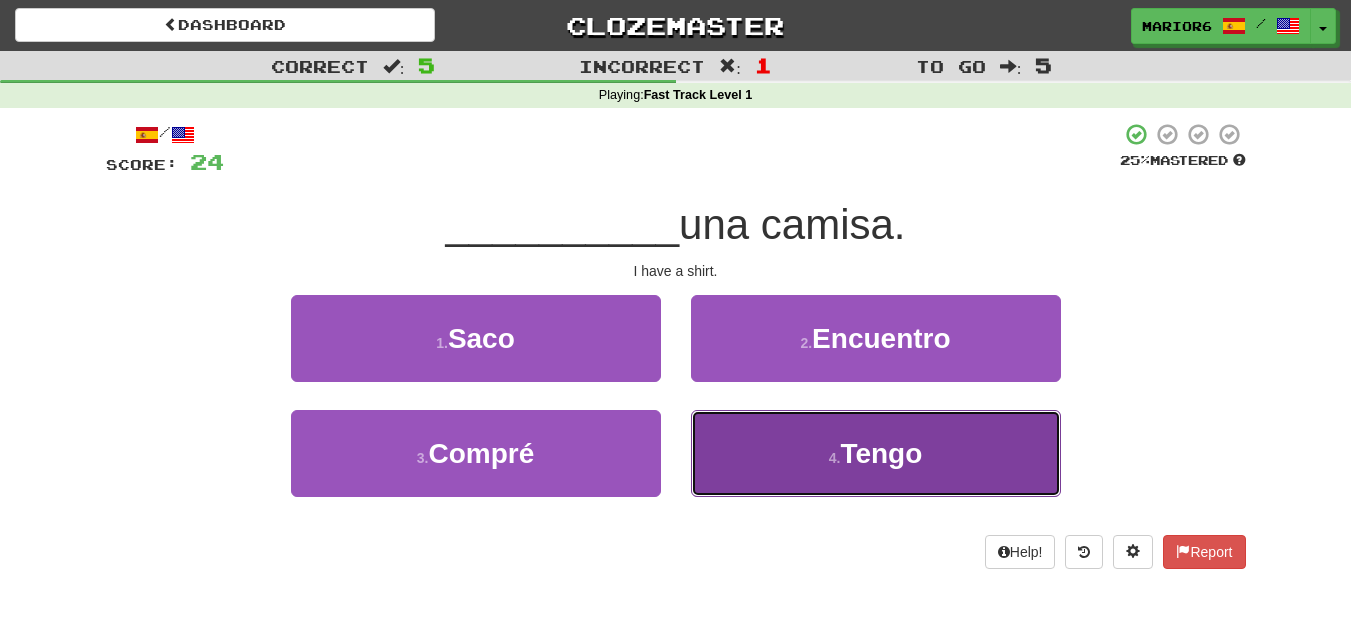 click on "4 .  Tengo" at bounding box center [876, 453] 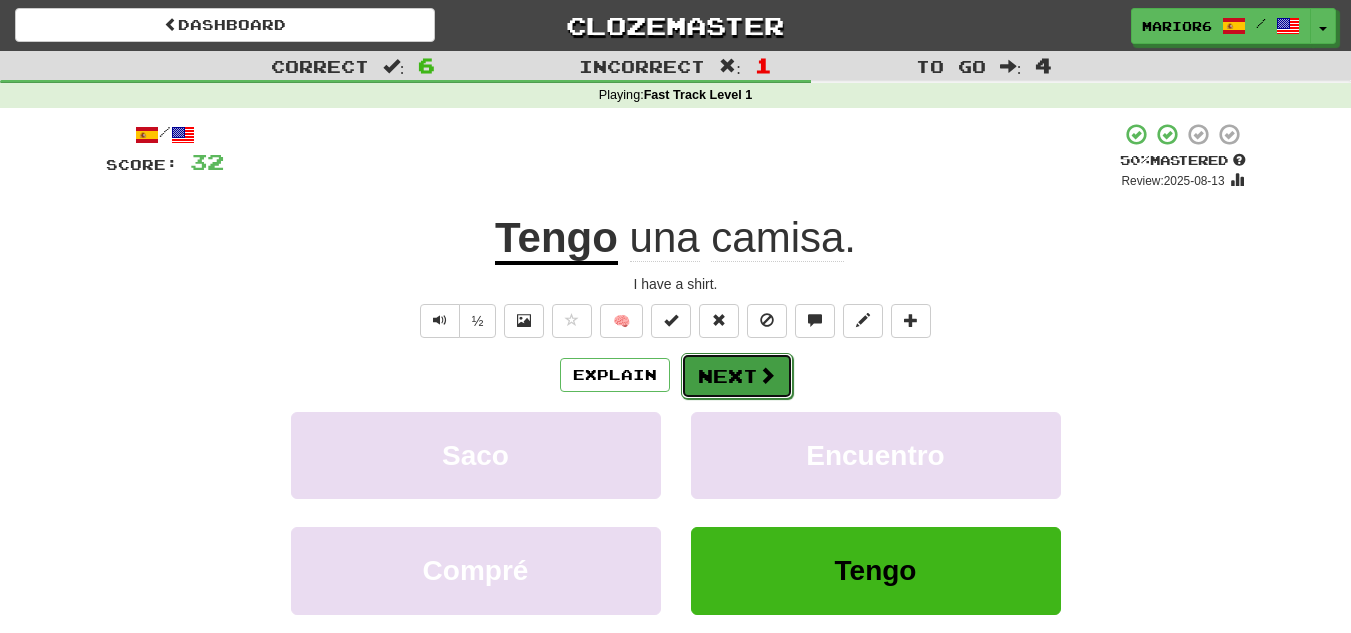 click on "Next" at bounding box center [737, 376] 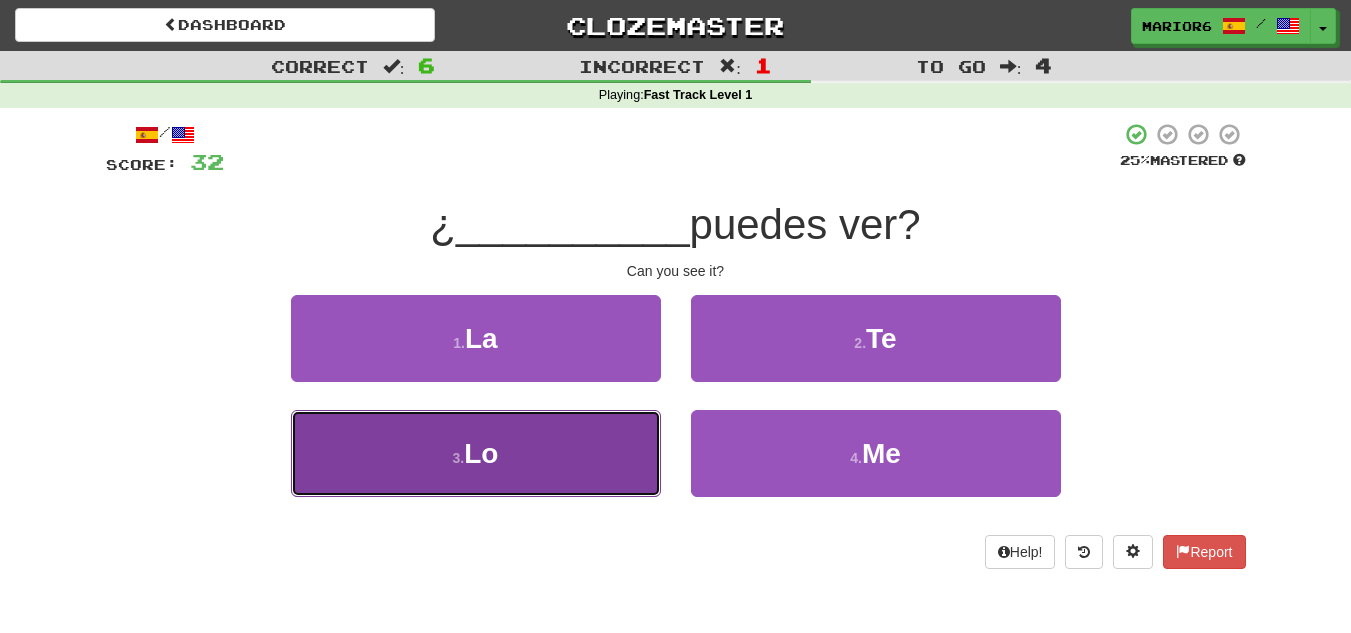 click on "3 .  Lo" at bounding box center (476, 453) 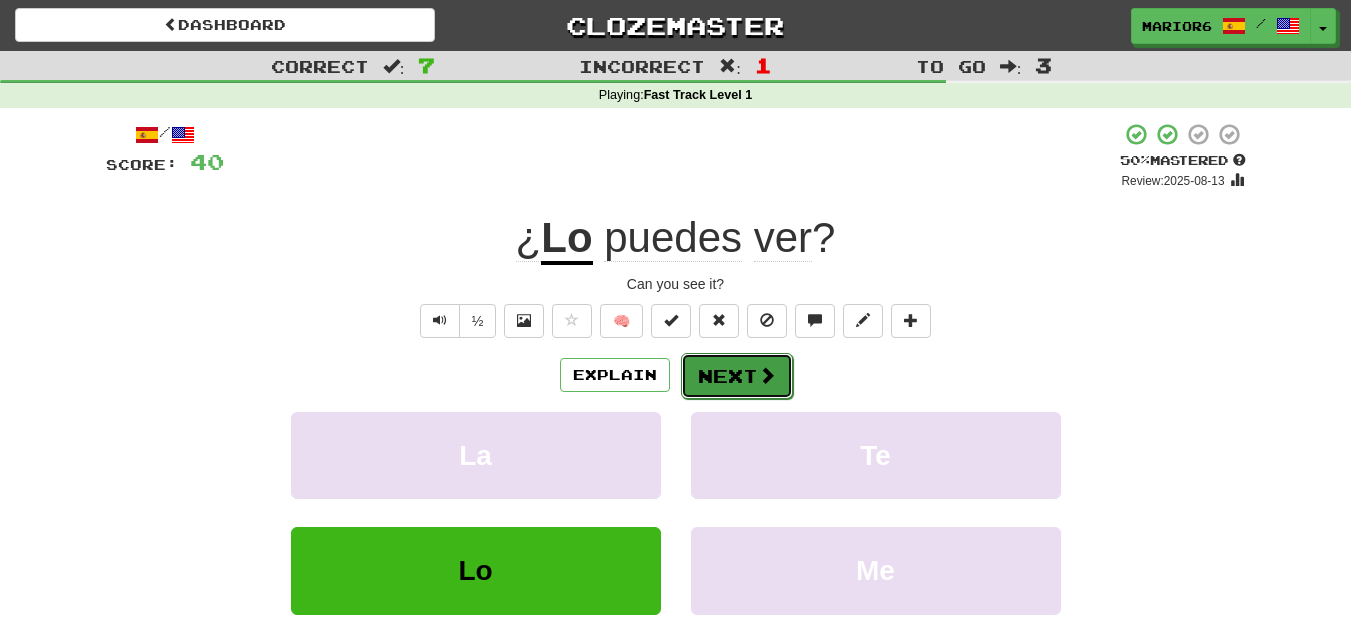 click on "Next" at bounding box center (737, 376) 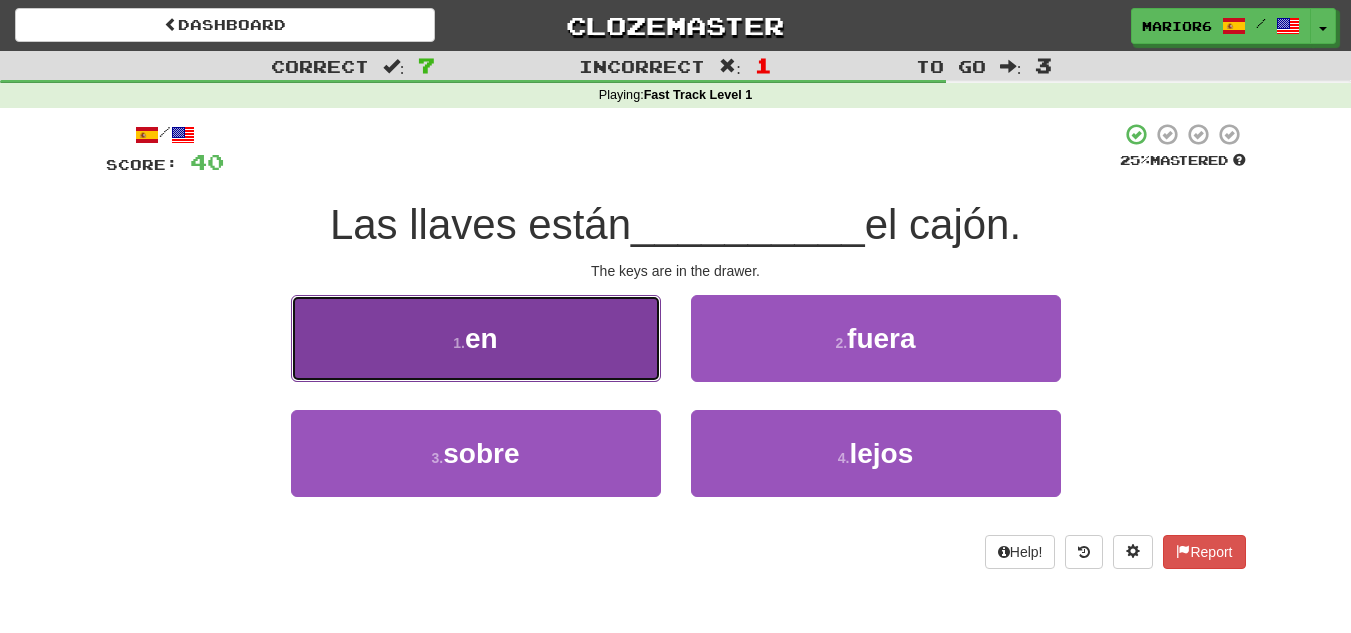 click on "en" at bounding box center (481, 338) 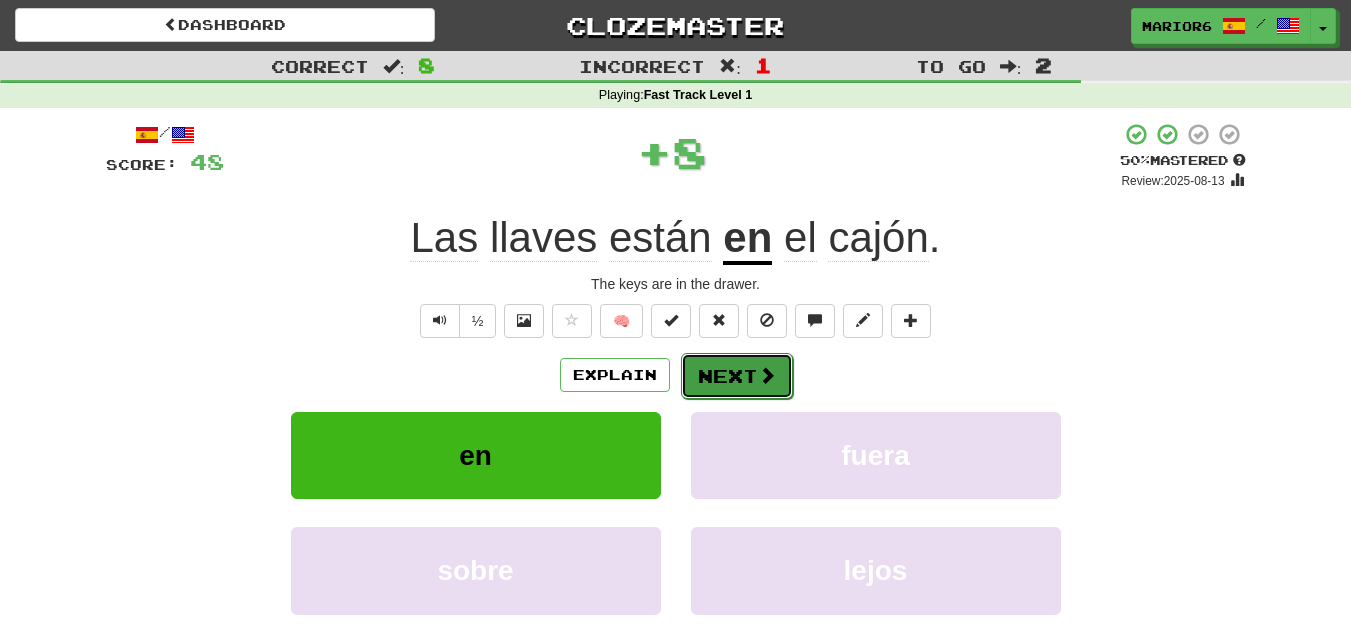 click on "Next" at bounding box center (737, 376) 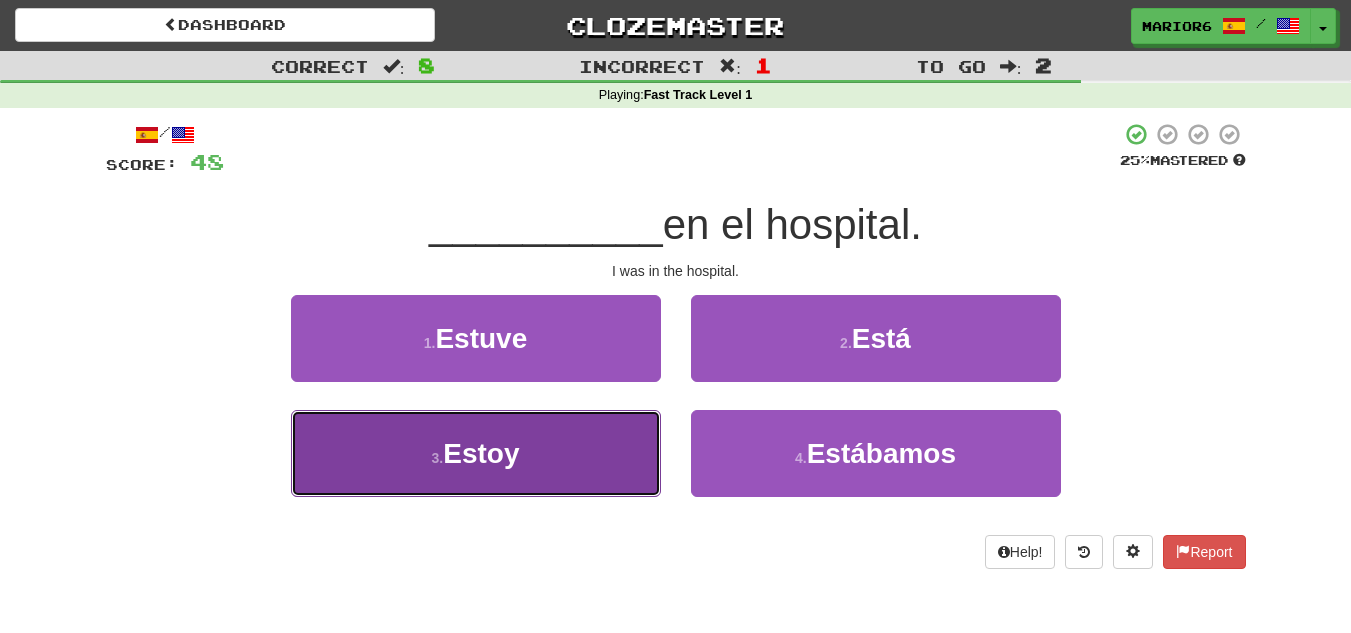 click on "Estoy" at bounding box center (481, 453) 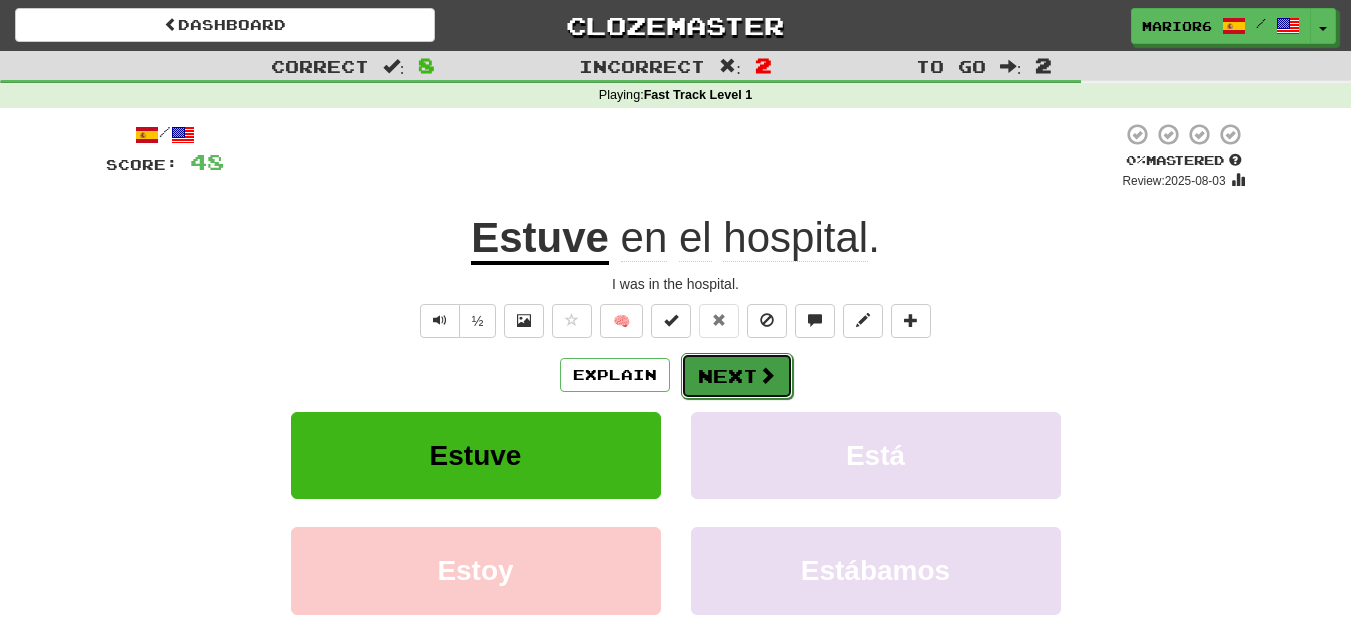 click on "Next" at bounding box center (737, 376) 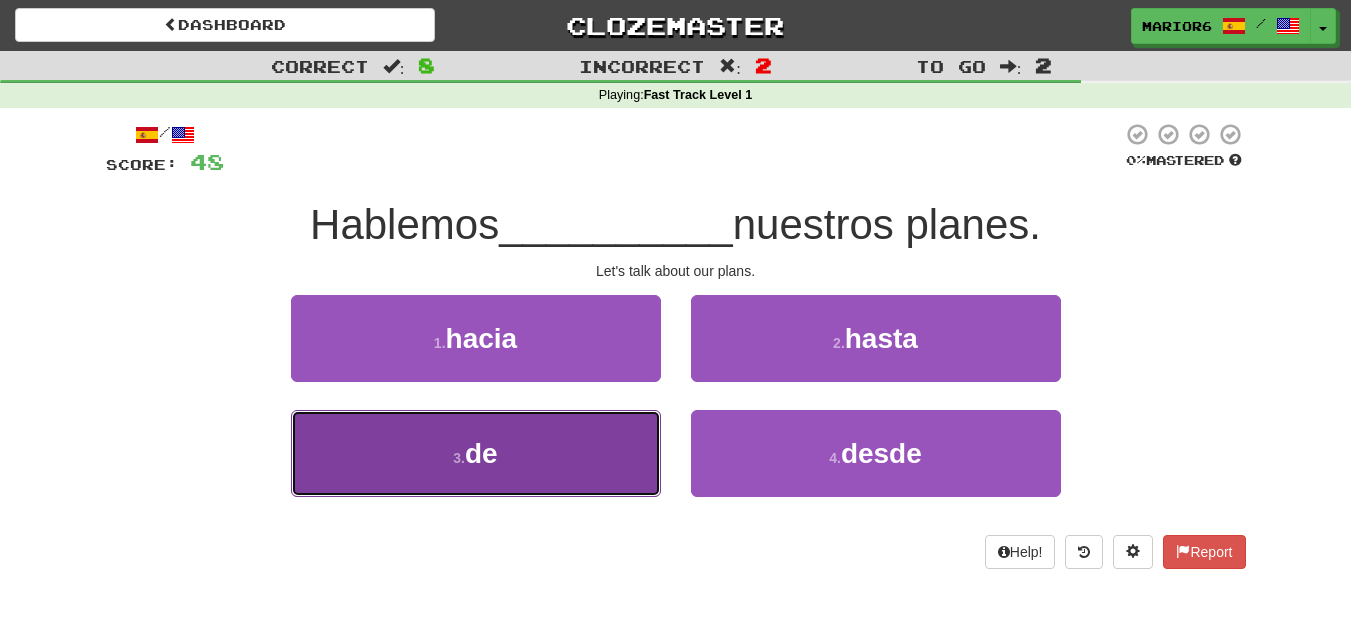 click on "3 .  de" at bounding box center (476, 453) 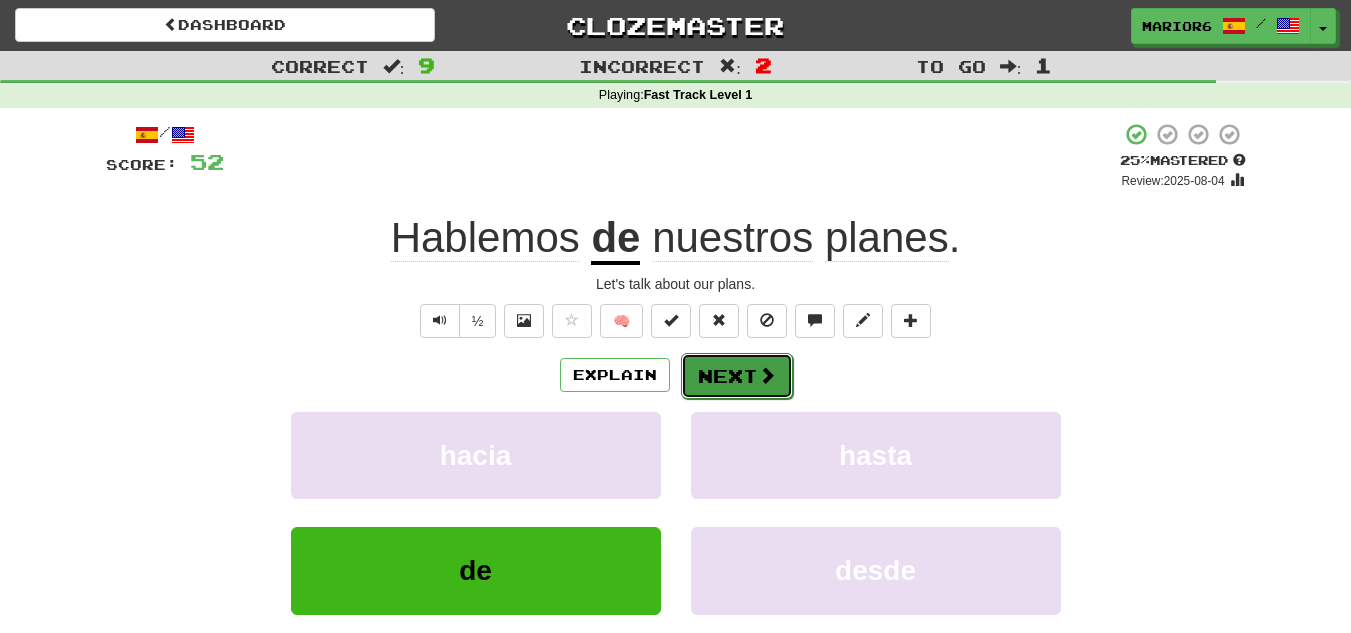 click on "Next" at bounding box center [737, 376] 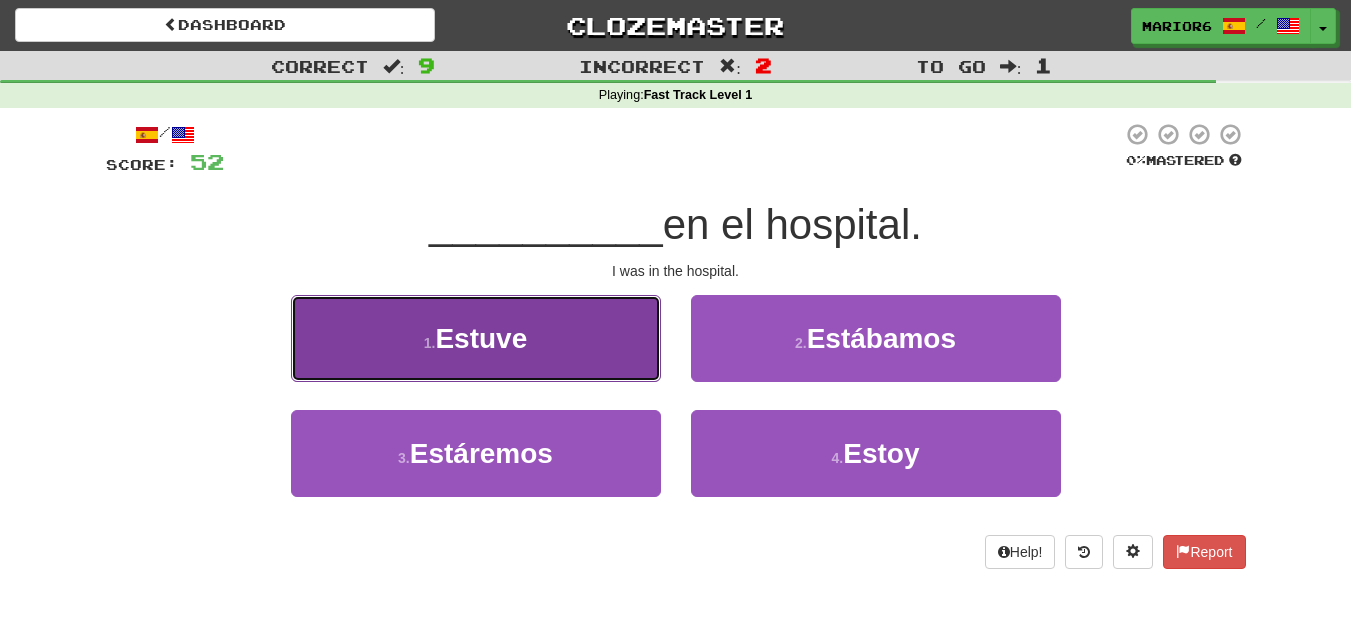 click on "Estuve" at bounding box center (481, 338) 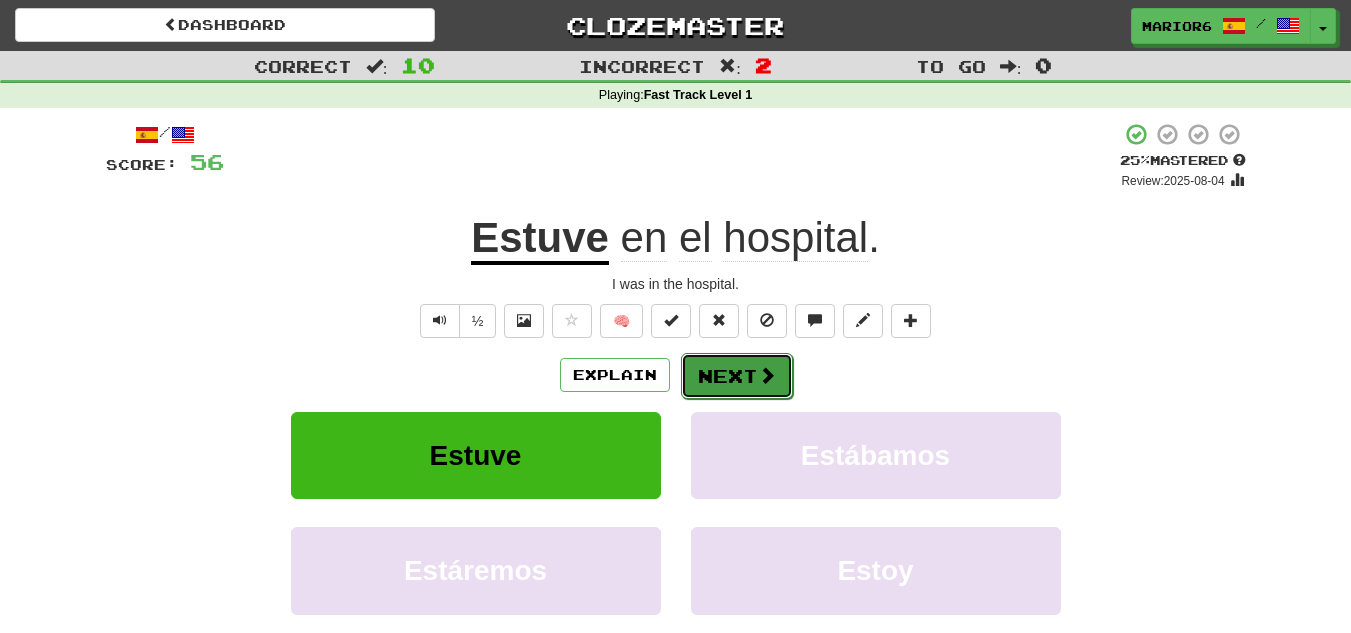 click on "Next" at bounding box center [737, 376] 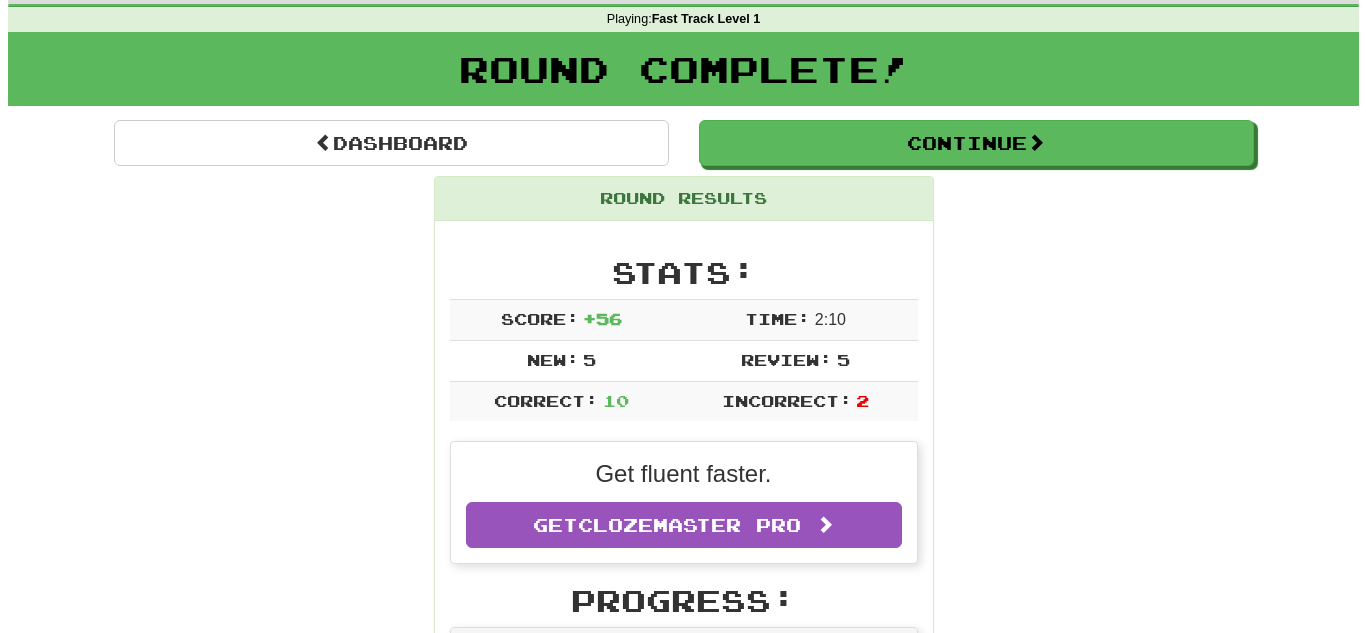 scroll, scrollTop: 0, scrollLeft: 0, axis: both 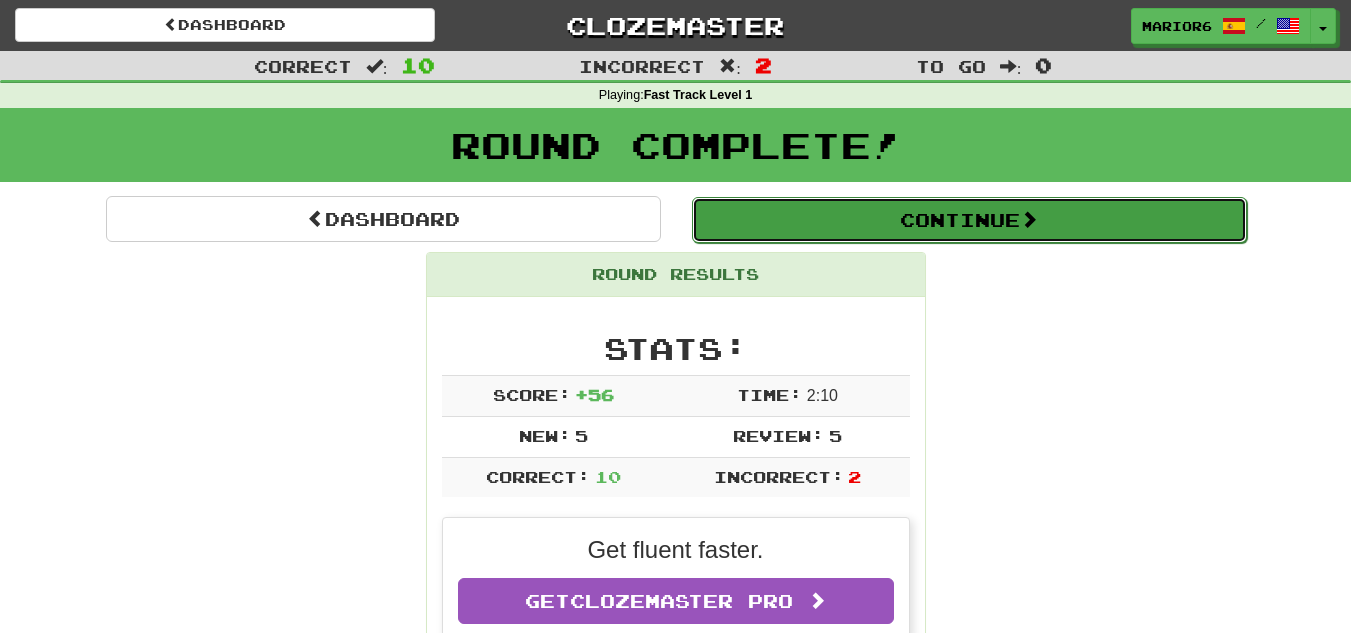 click on "Continue" at bounding box center [969, 220] 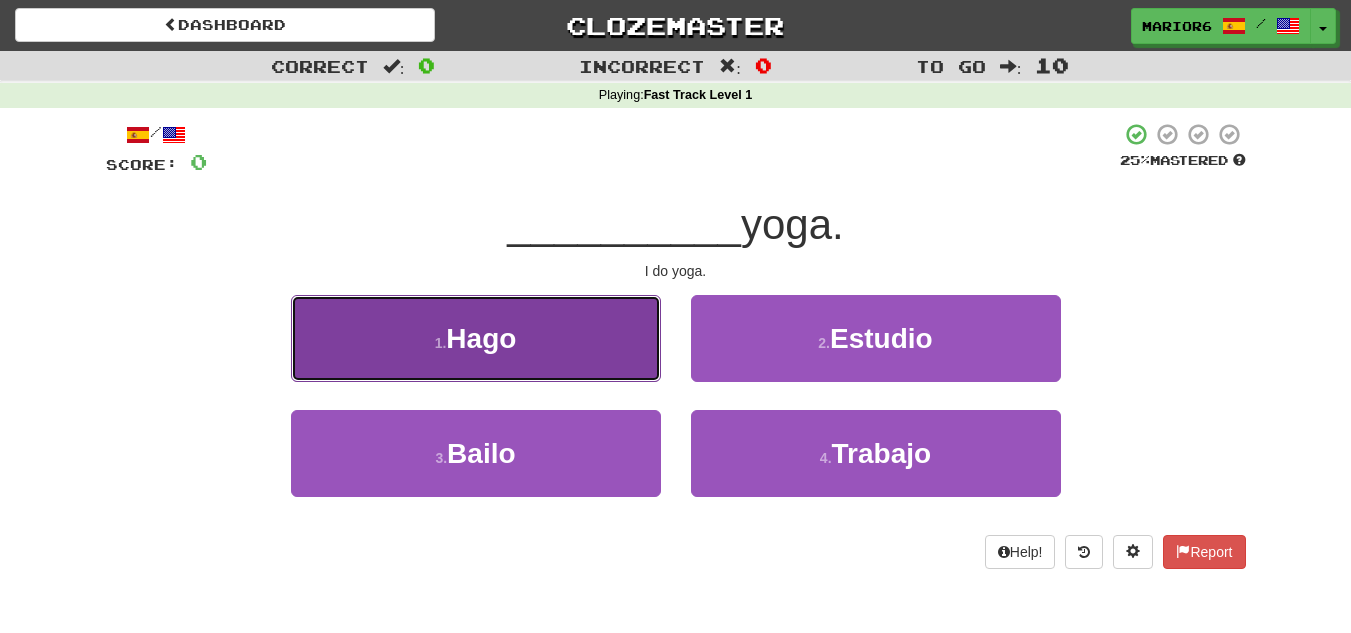 click on "Hago" at bounding box center [481, 338] 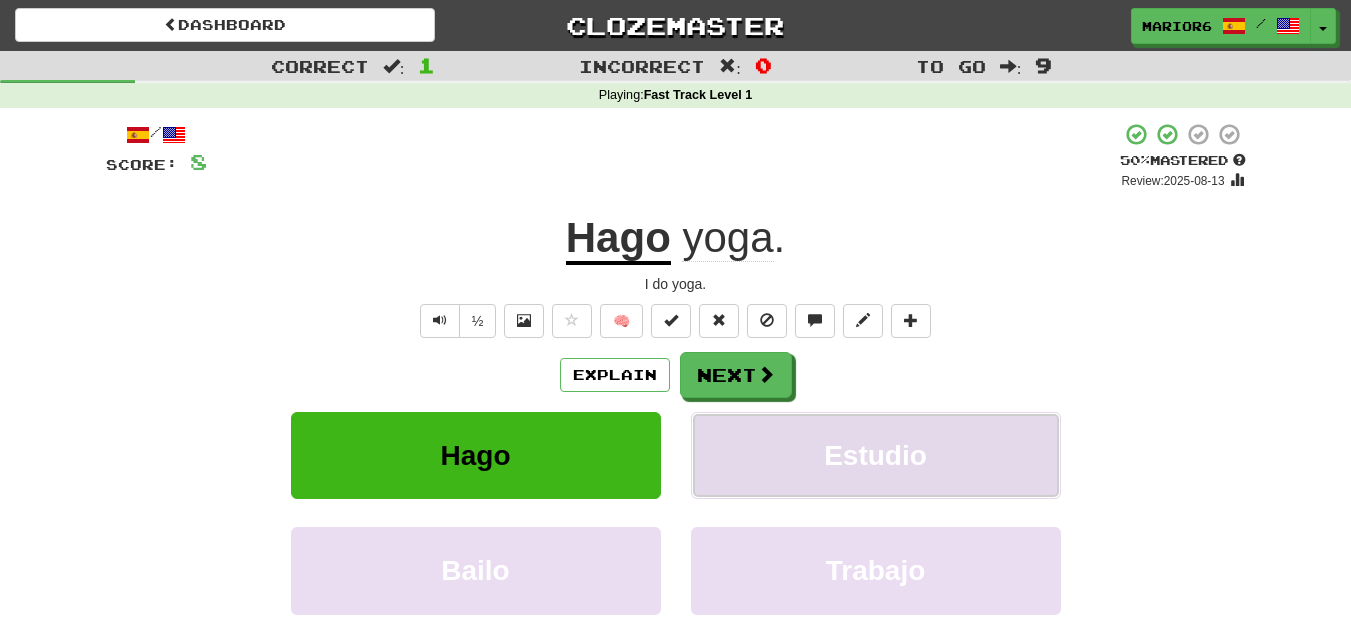 click on "Estudio" at bounding box center (876, 455) 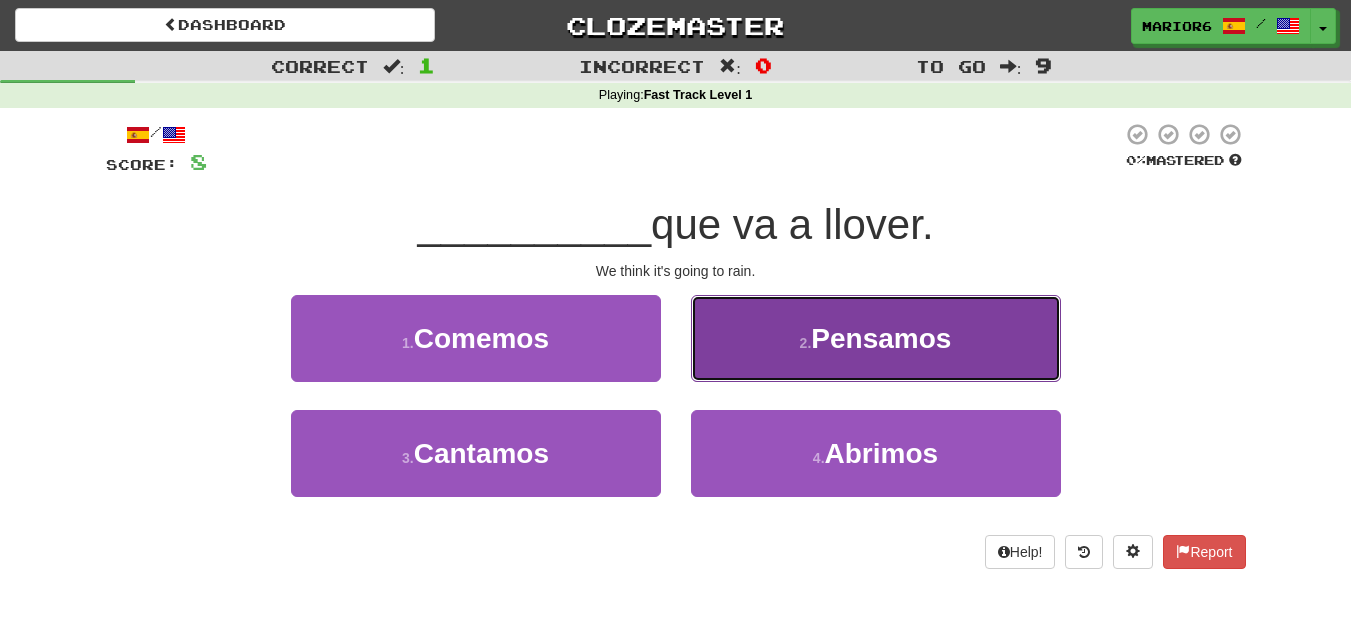 click on "Pensamos" at bounding box center (881, 338) 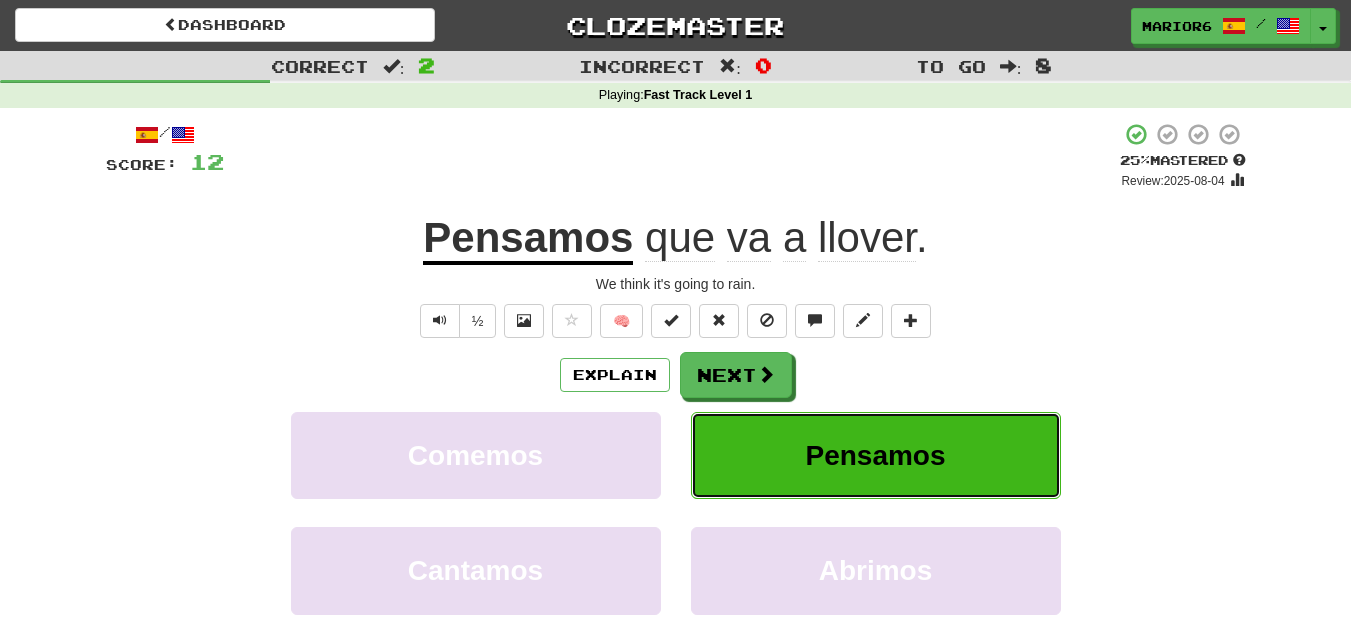 click on "Pensamos" at bounding box center (876, 455) 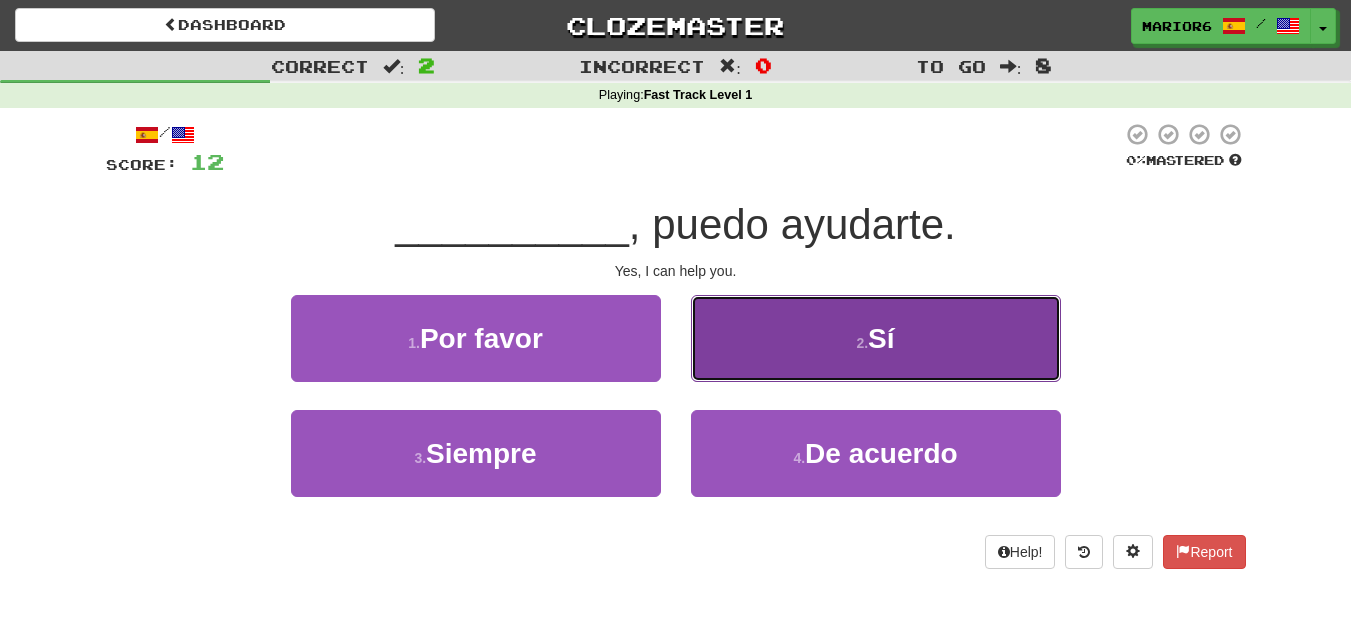 click on "2 .  Sí" at bounding box center (876, 338) 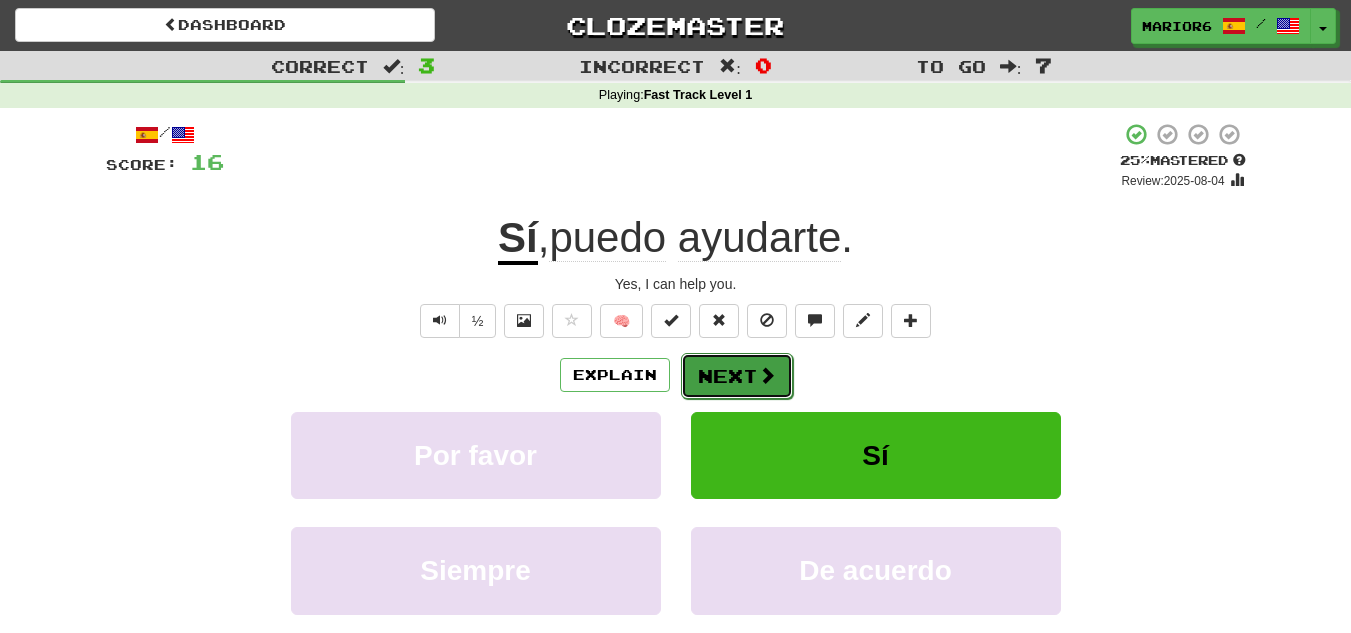 click on "Next" at bounding box center [737, 376] 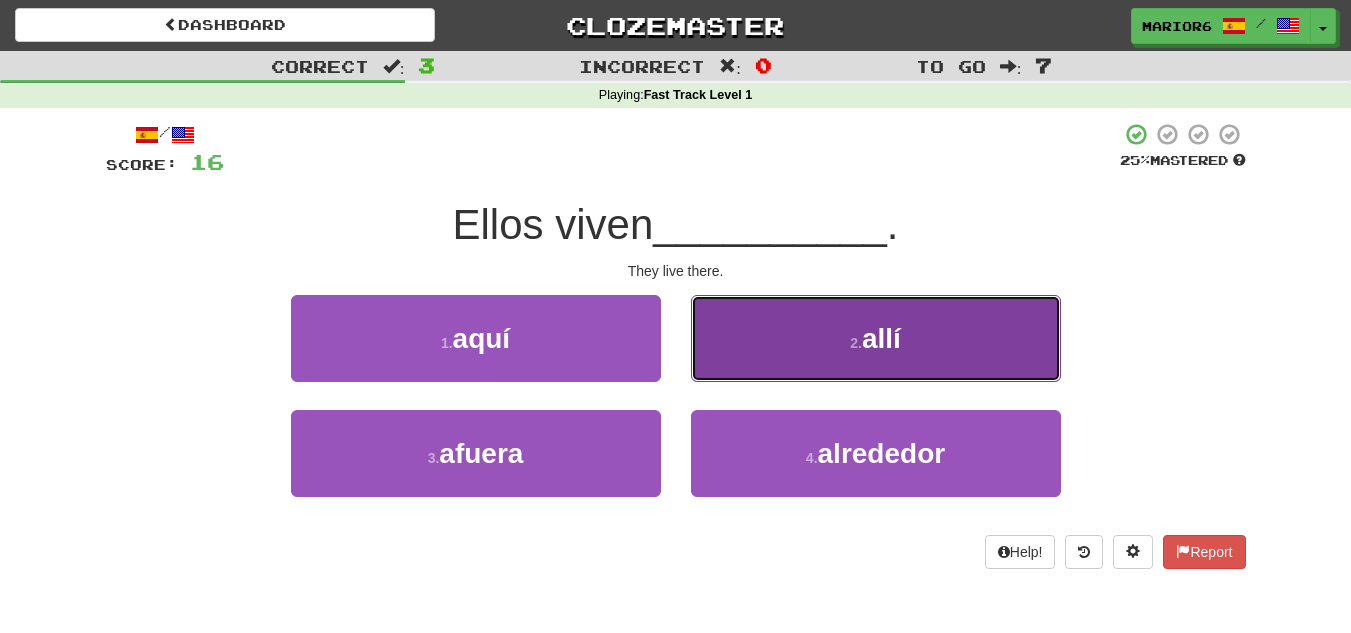 click on "2 .  allí" at bounding box center (876, 338) 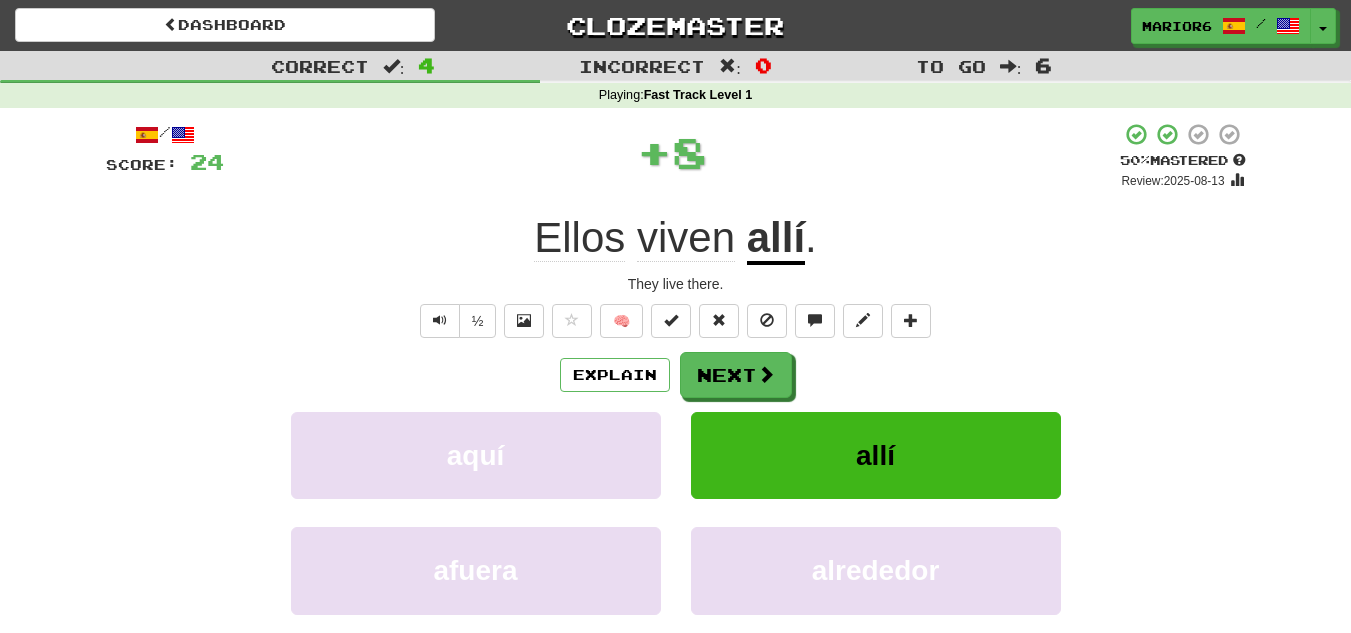 click on "Explain Next aquí allí afuera alrededor Learn more: aquí allí afuera alrededor" at bounding box center (676, 512) 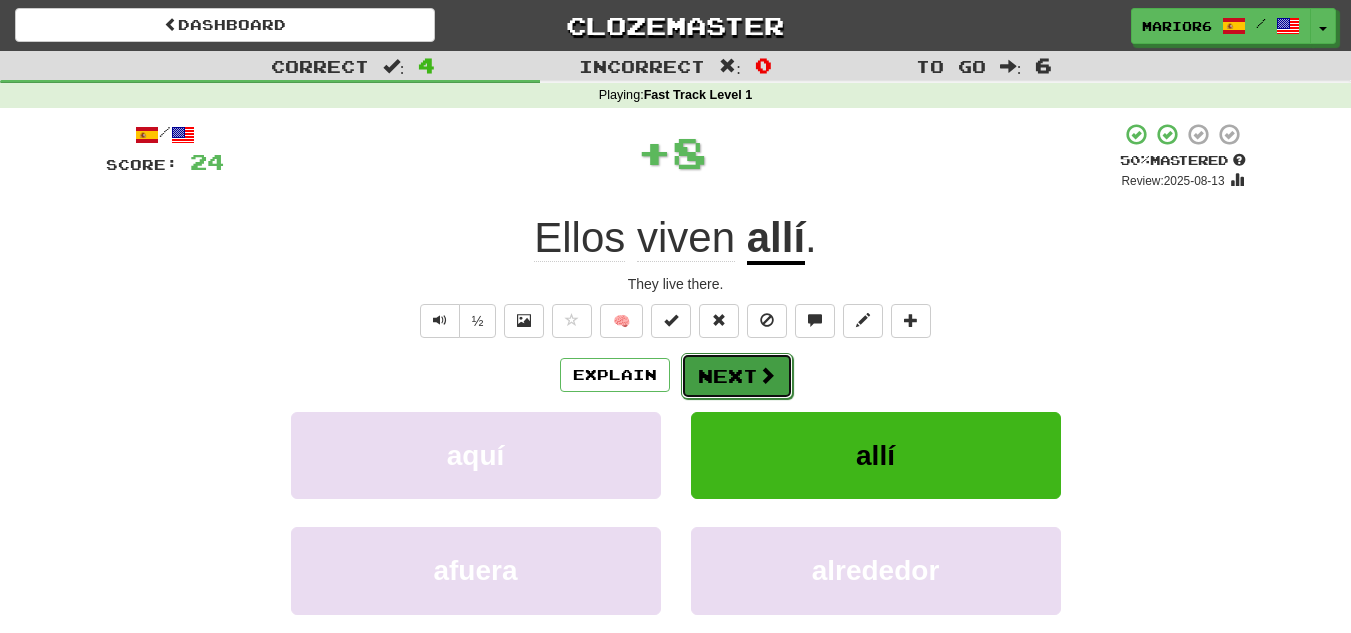 click on "Next" at bounding box center [737, 376] 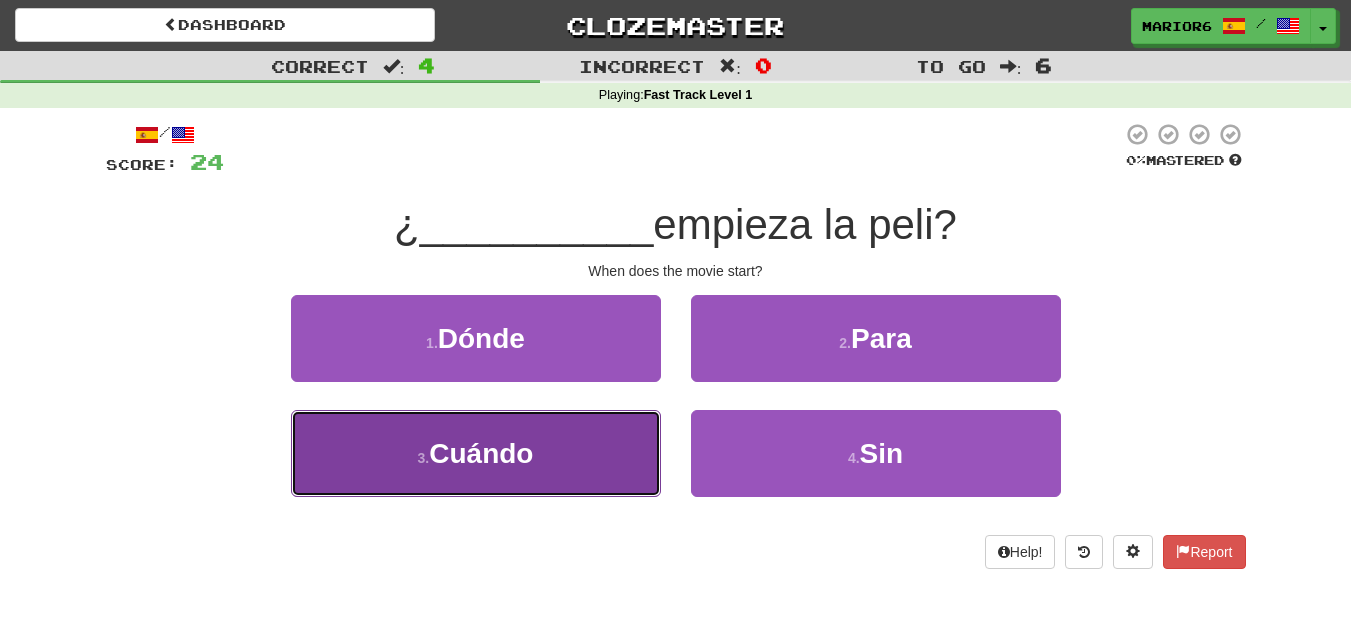 click on "Cuándo" at bounding box center [481, 453] 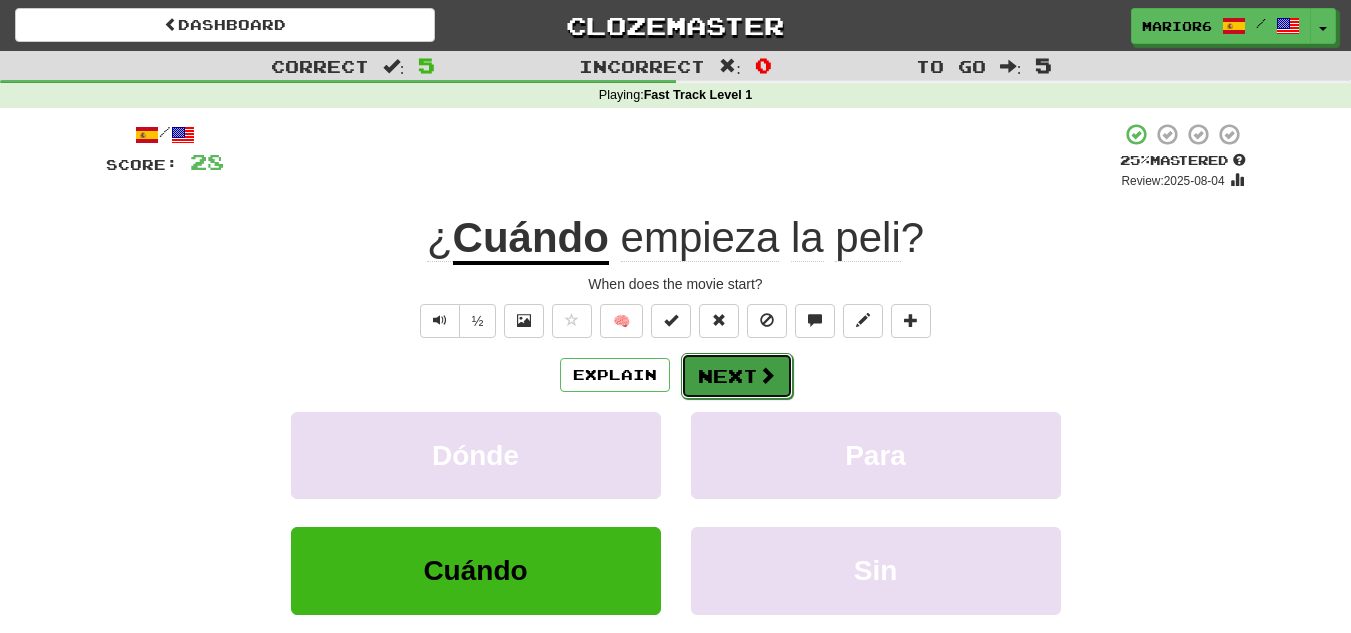 click on "Next" at bounding box center [737, 376] 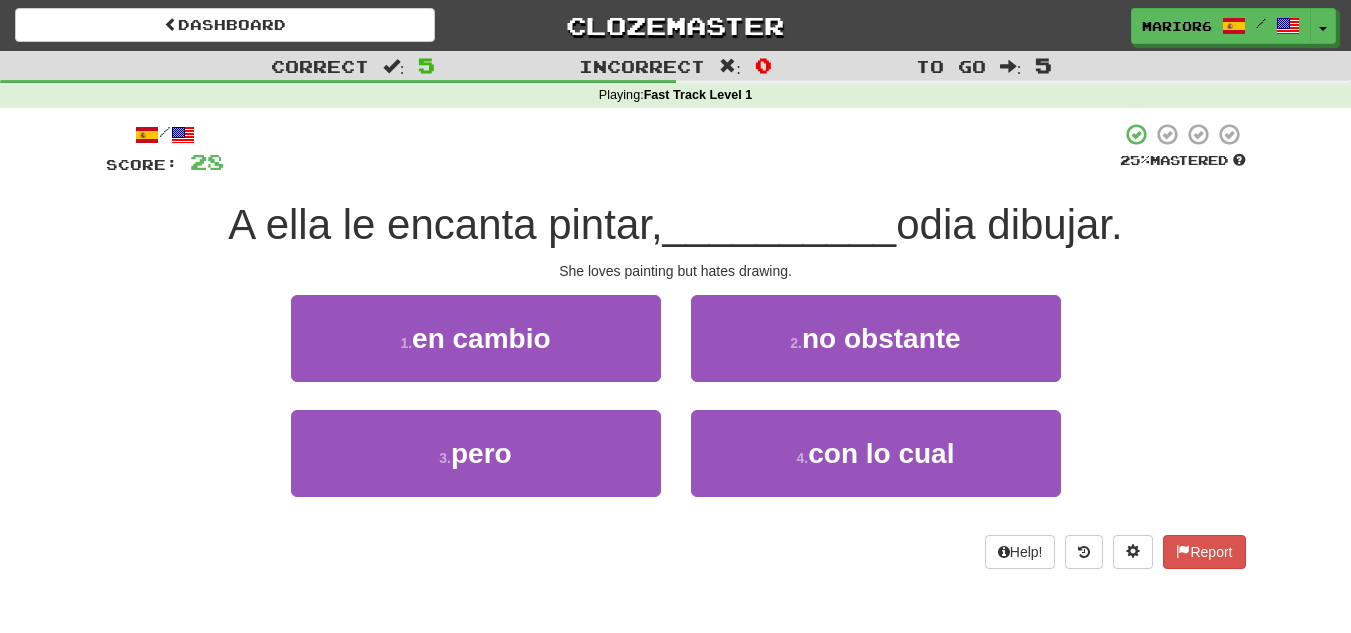 click on "A ella le encanta pintar," at bounding box center [445, 224] 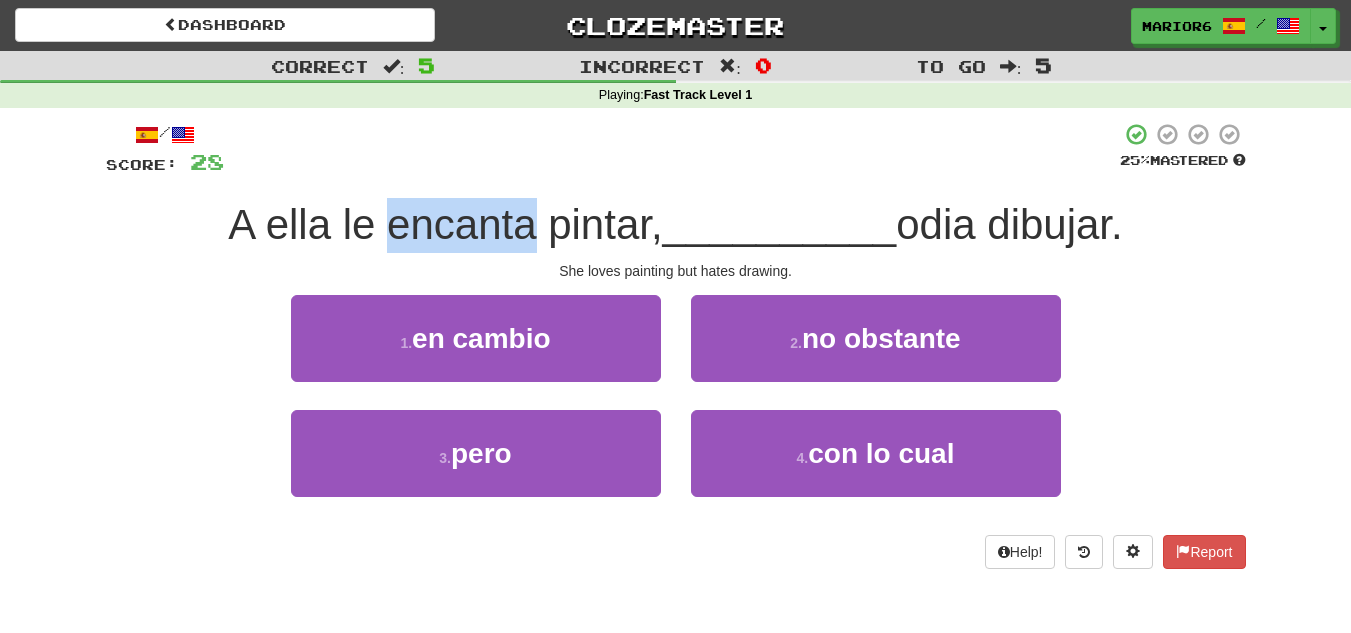 click on "A ella le encanta pintar," at bounding box center (445, 224) 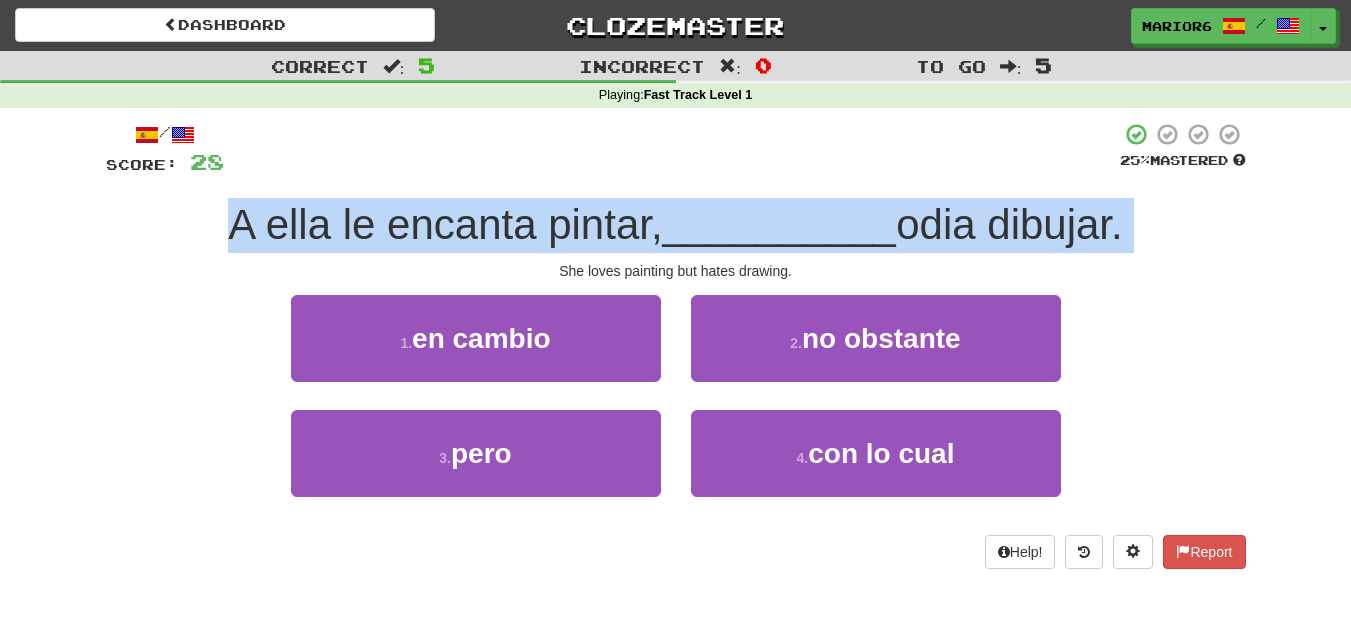 click on "A ella le encanta pintar," at bounding box center (445, 224) 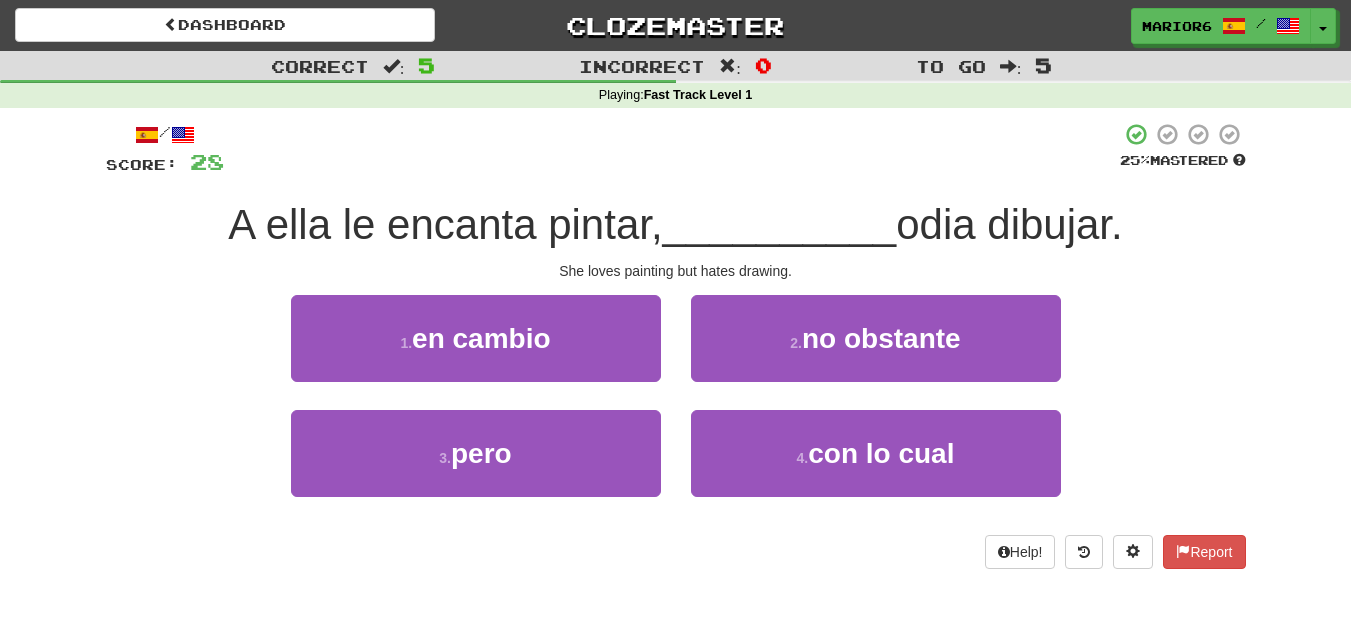 click on "She loves painting but hates drawing." at bounding box center (676, 271) 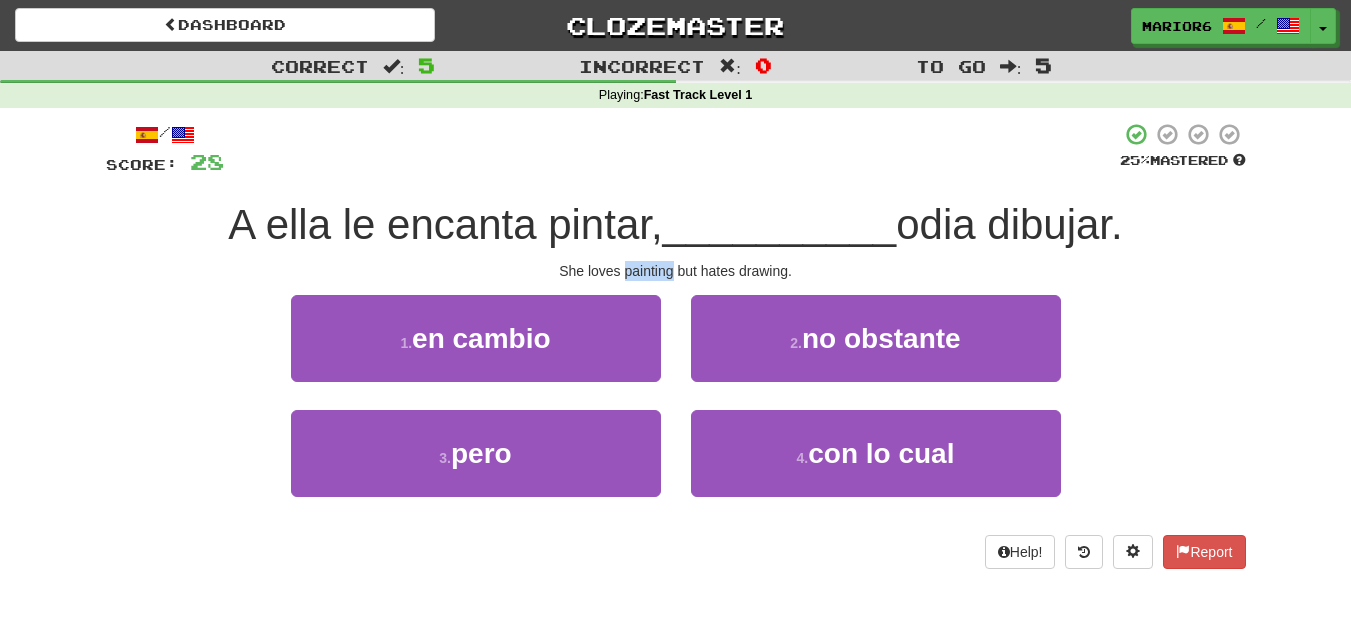 click on "She loves painting but hates drawing." at bounding box center [676, 271] 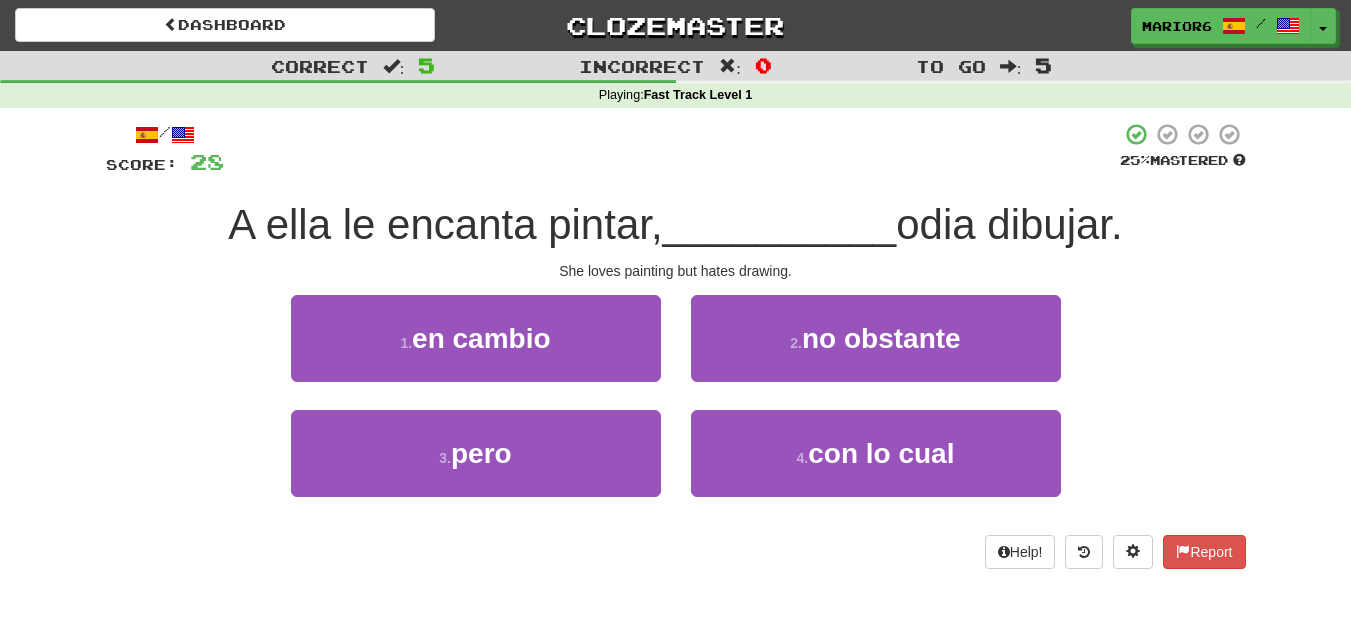 click at bounding box center [672, 149] 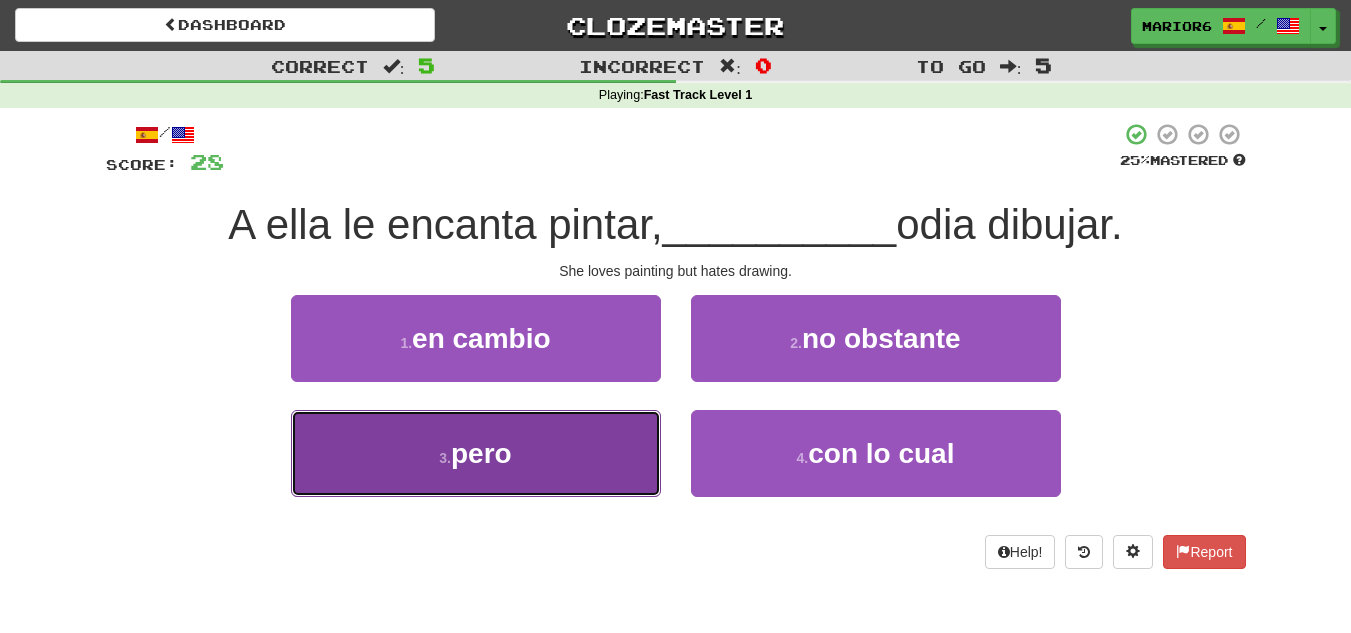 click on "pero" at bounding box center (481, 453) 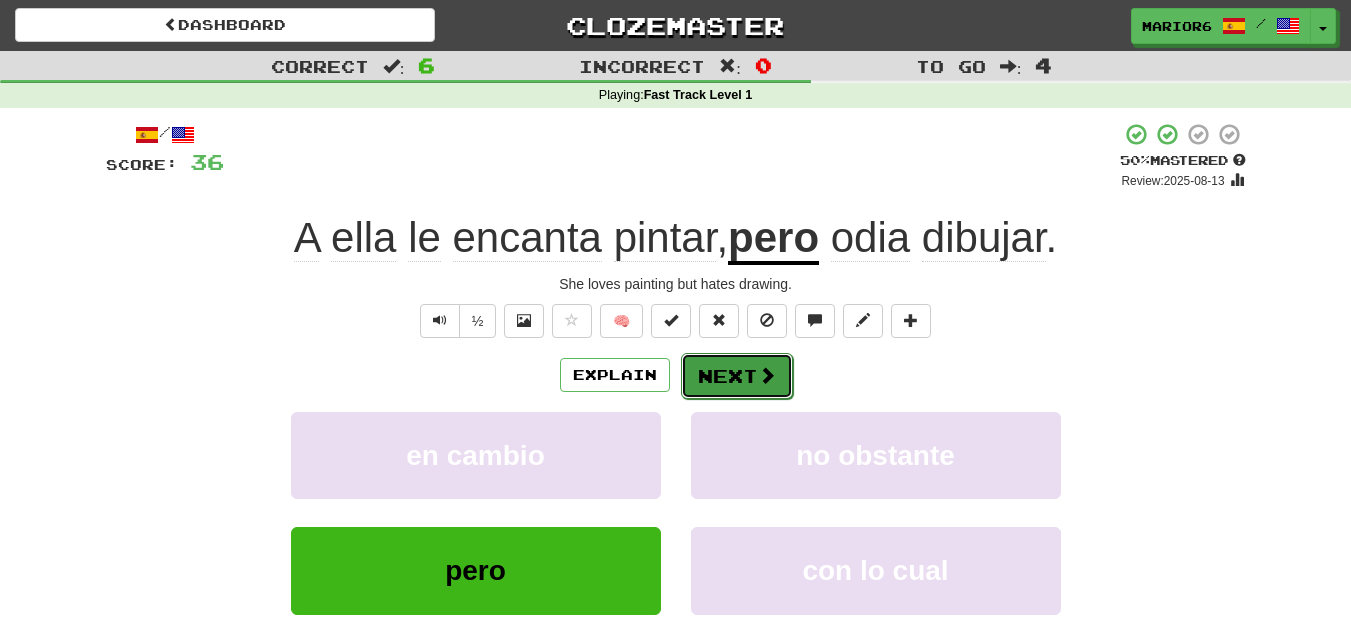 click on "Next" at bounding box center (737, 376) 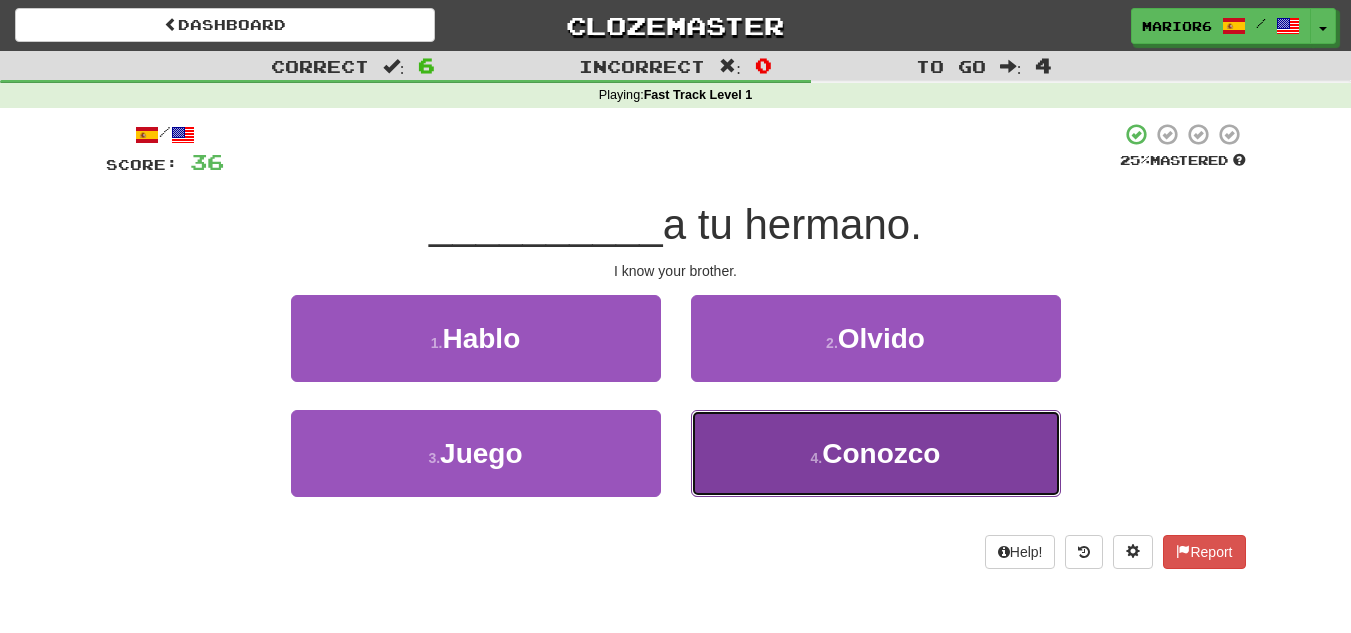 click on "4 .  Conozco" at bounding box center [876, 453] 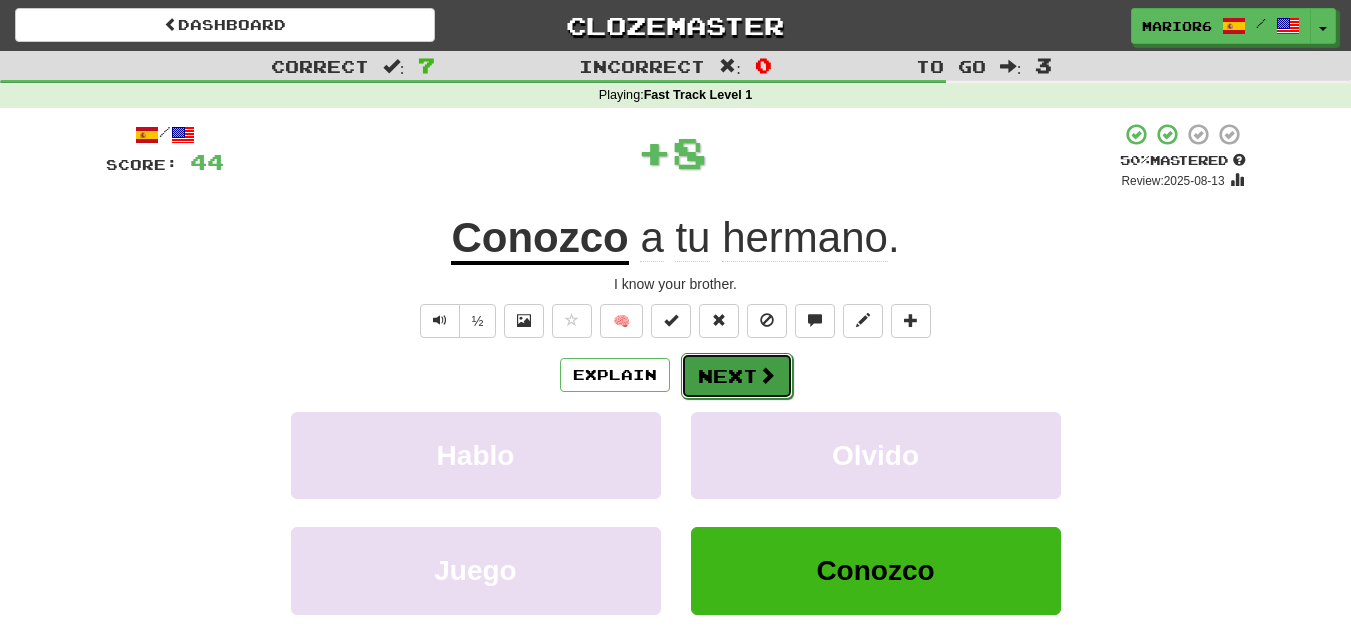 click on "Next" at bounding box center (737, 376) 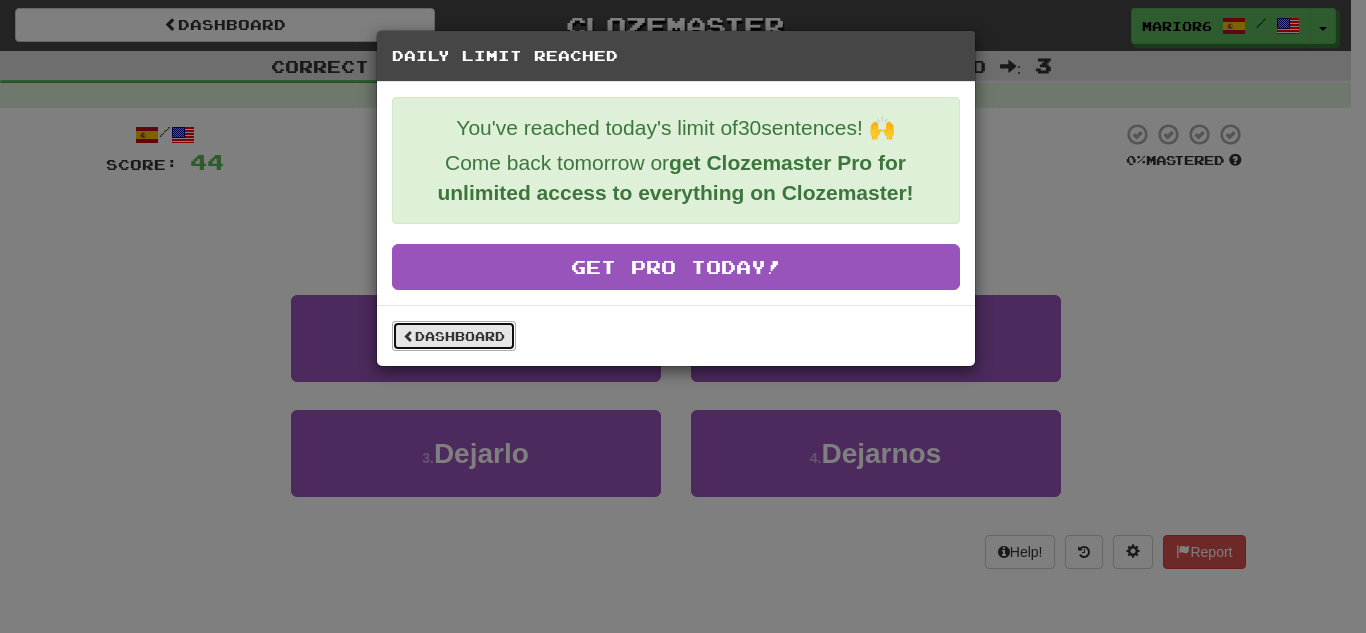 click on "Dashboard" at bounding box center [454, 336] 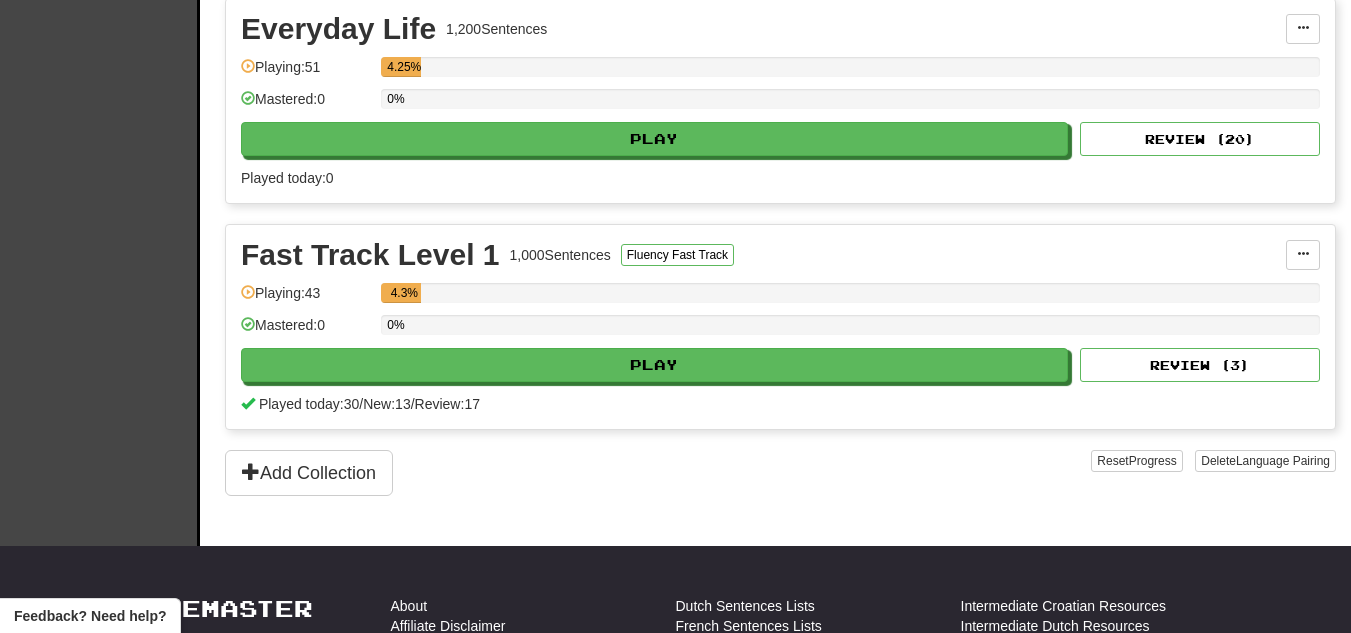 scroll, scrollTop: 290, scrollLeft: 0, axis: vertical 